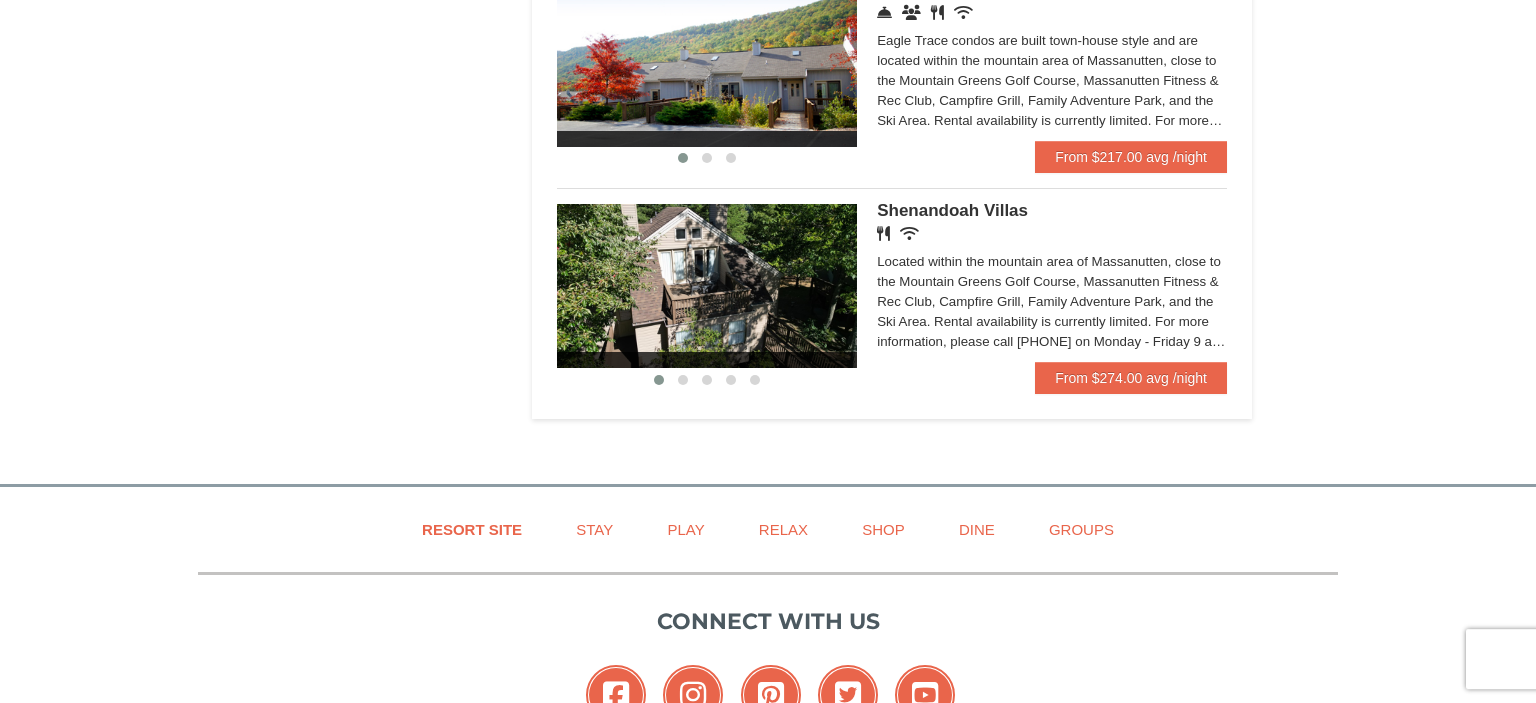 scroll, scrollTop: 1126, scrollLeft: 0, axis: vertical 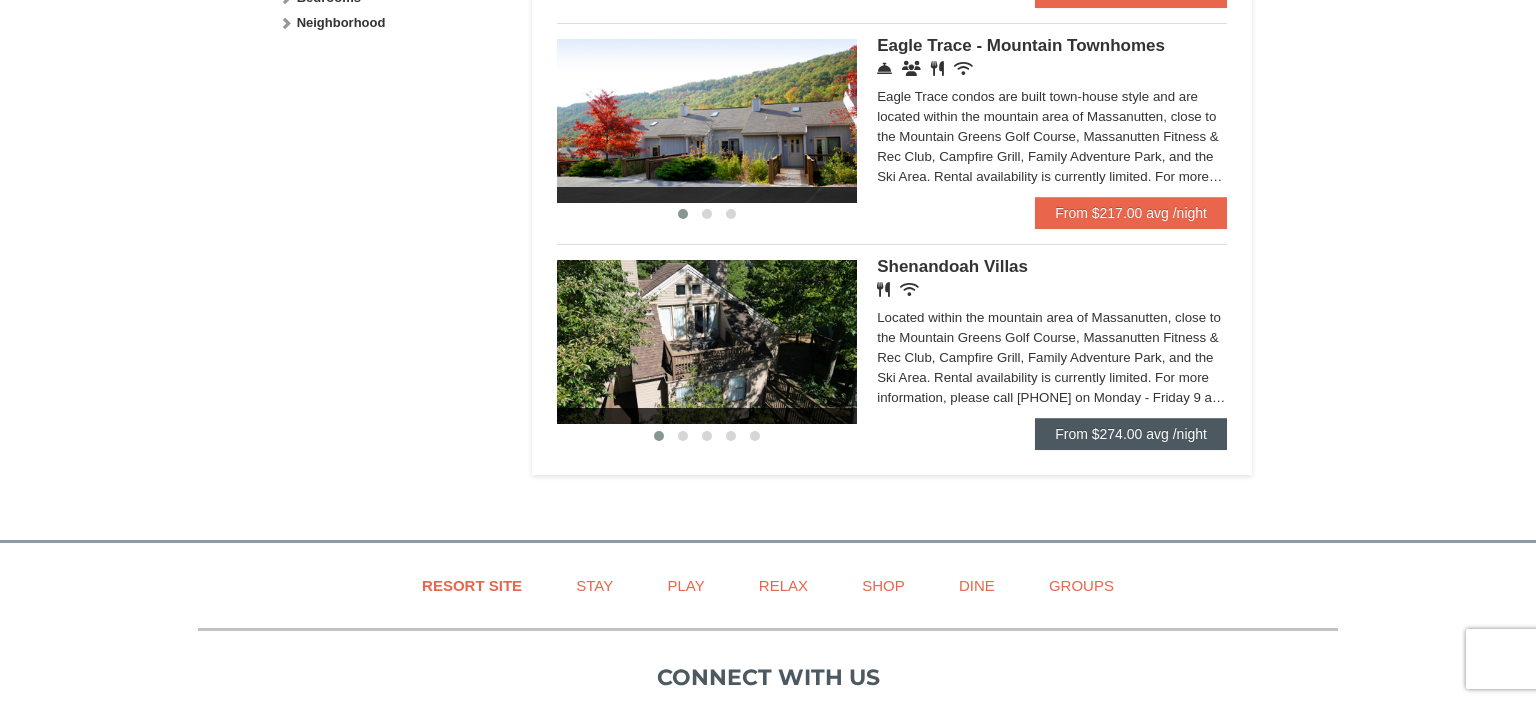 click on "Located within the mountain area of Massanutten, close to the Mountain Greens Golf Course, Massanutten Fitness & Rec Club, Campfire Grill, Family Adventure Park, and the Ski Area.
Rental availability is currently limited. For more information, please call [PHONE] on Monday - Friday 9 am - 6 pm and Saturday 9 am - 1 pm. Condo and hotel reservations are subject to a $25 change fee.
We look forward to welcoming you!" at bounding box center (1052, 358) 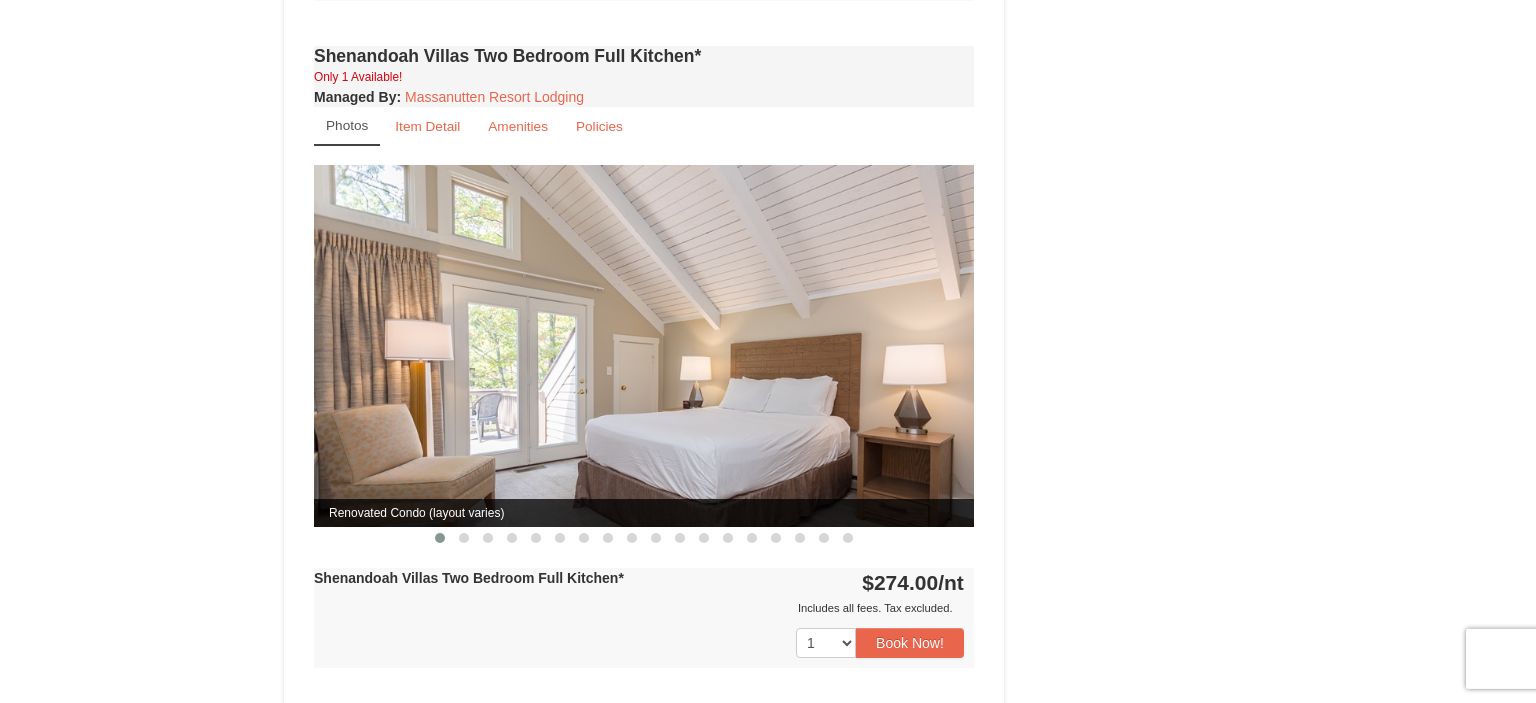scroll, scrollTop: 1302, scrollLeft: 0, axis: vertical 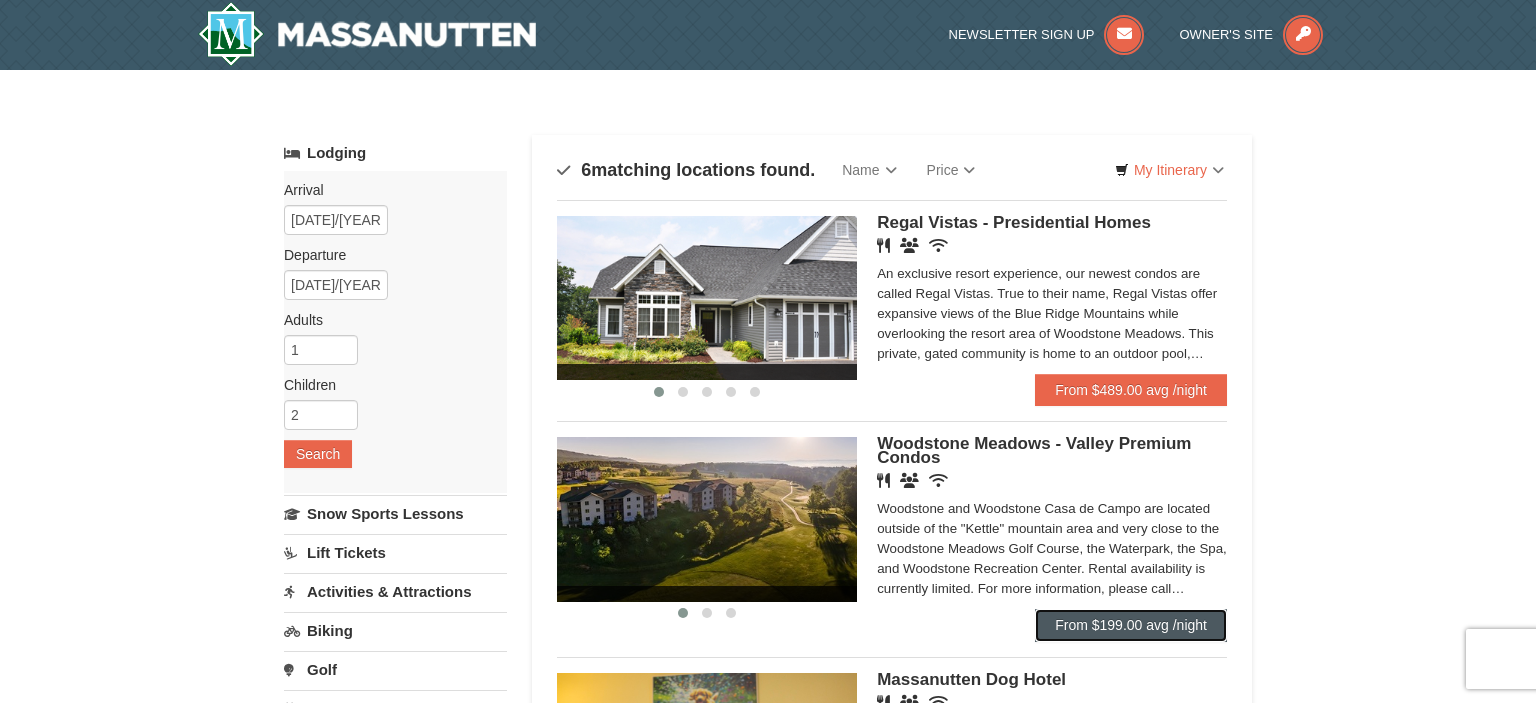 click on "From $199.00 avg /night" at bounding box center [1131, 625] 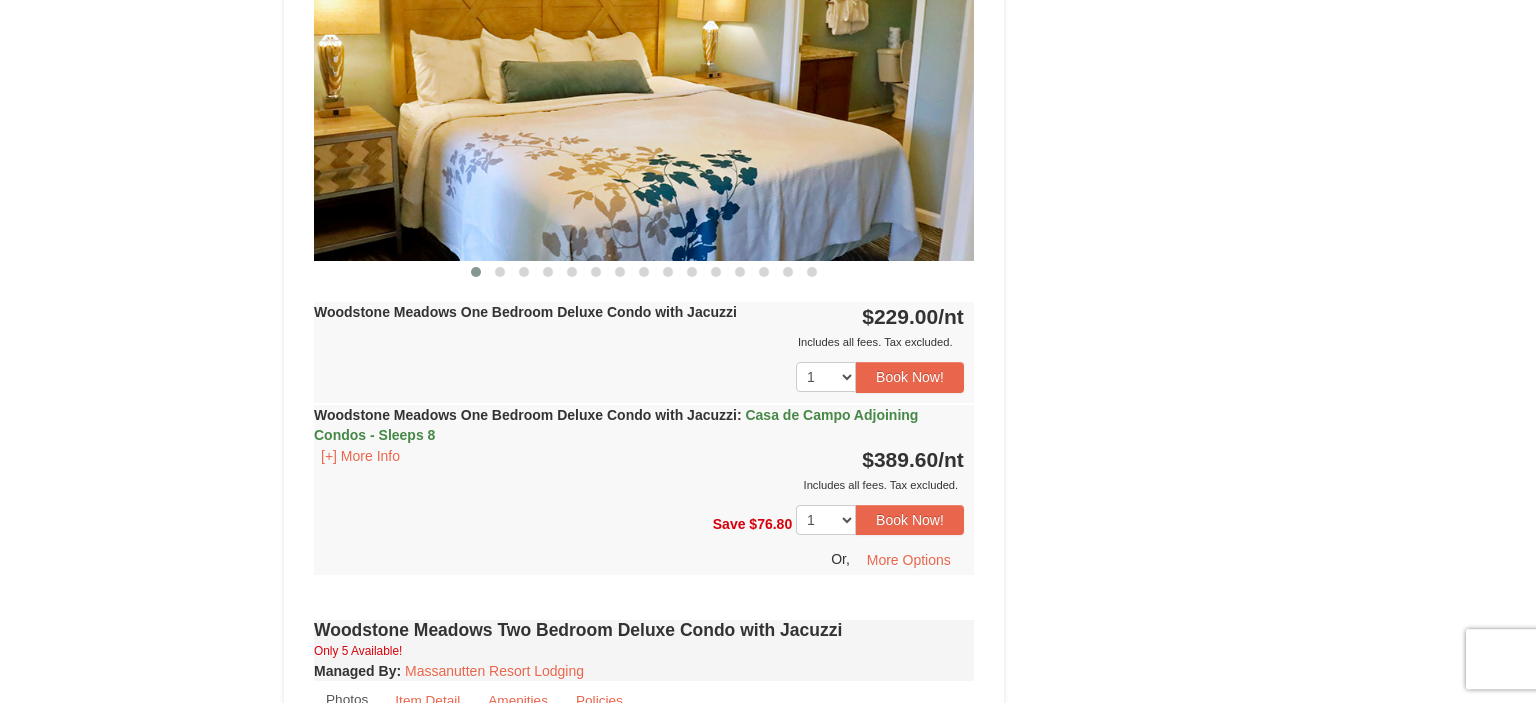 scroll, scrollTop: 1723, scrollLeft: 0, axis: vertical 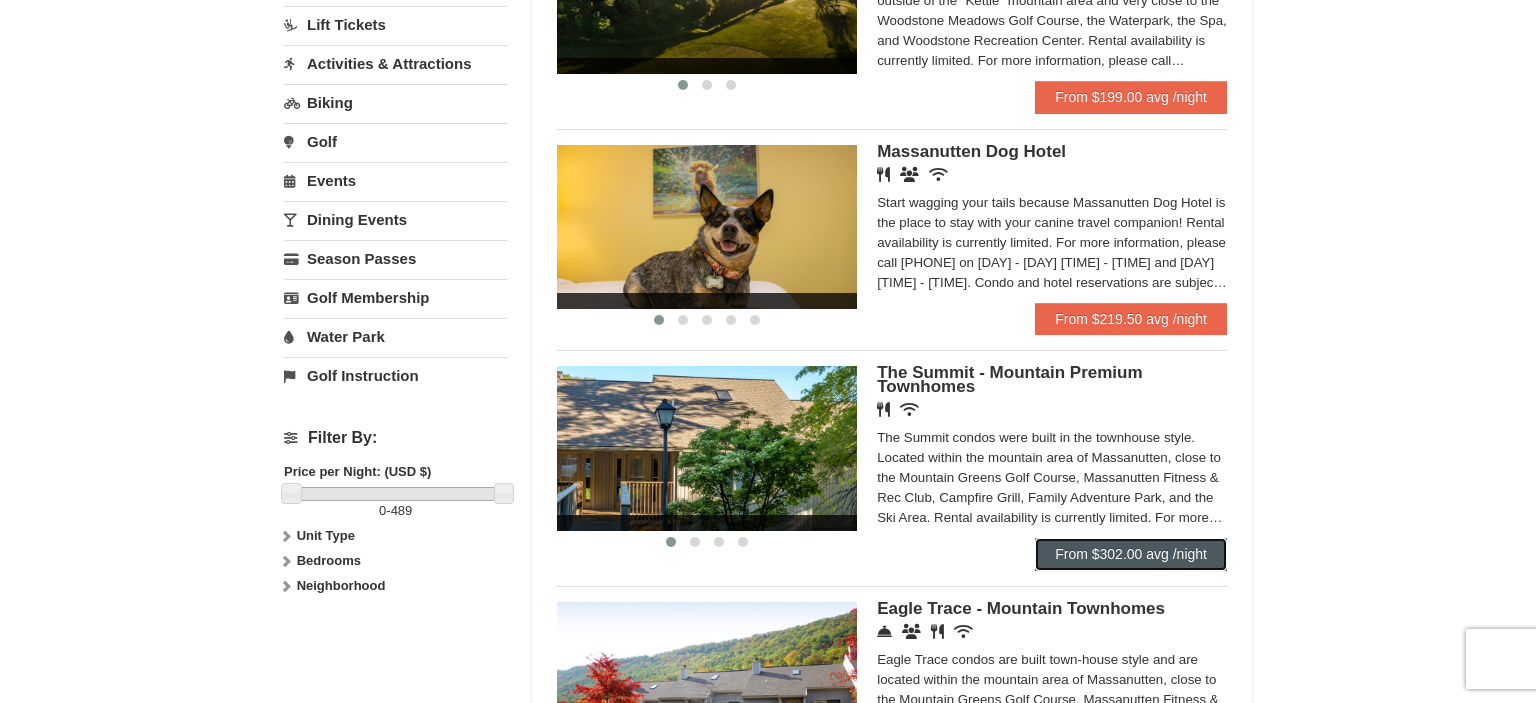 click on "From $302.00 avg /night" at bounding box center [1131, 554] 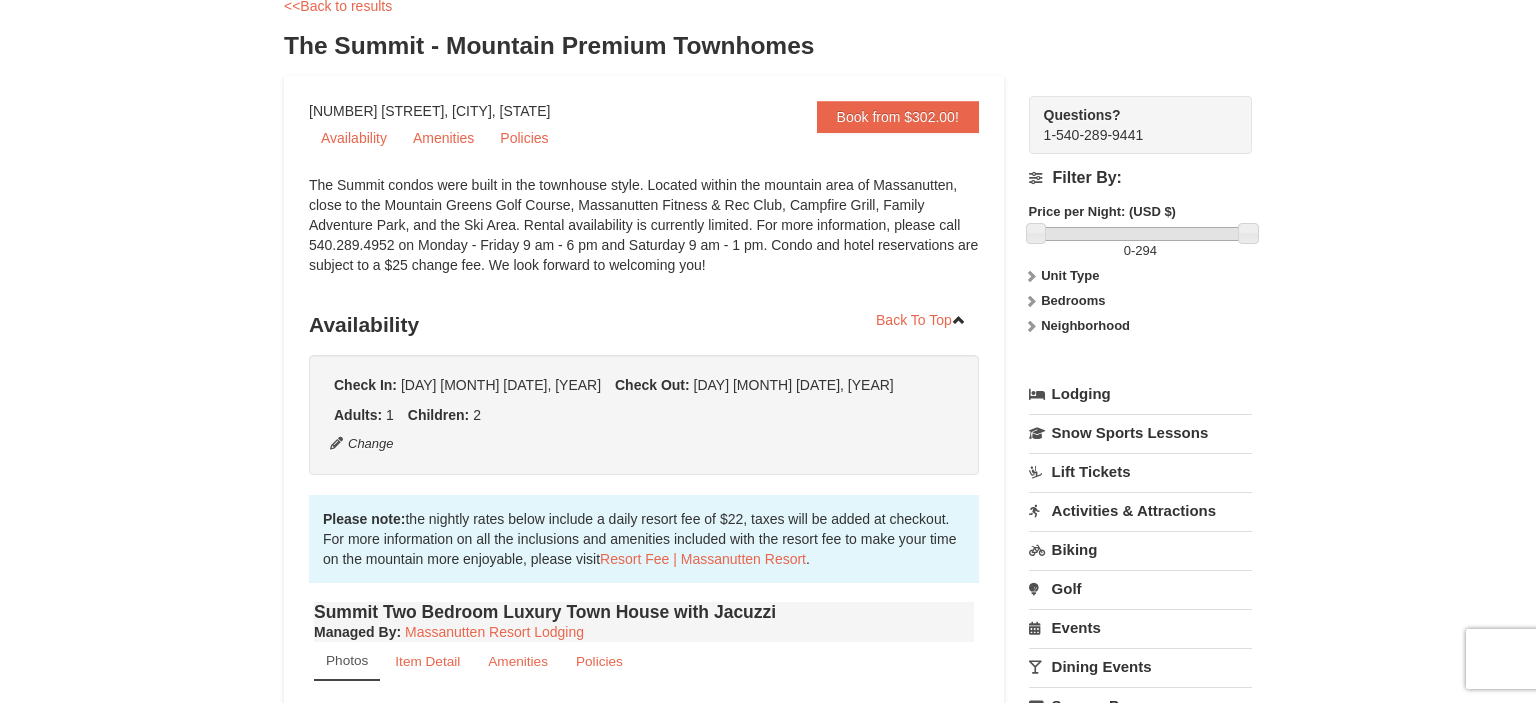scroll, scrollTop: 119, scrollLeft: 0, axis: vertical 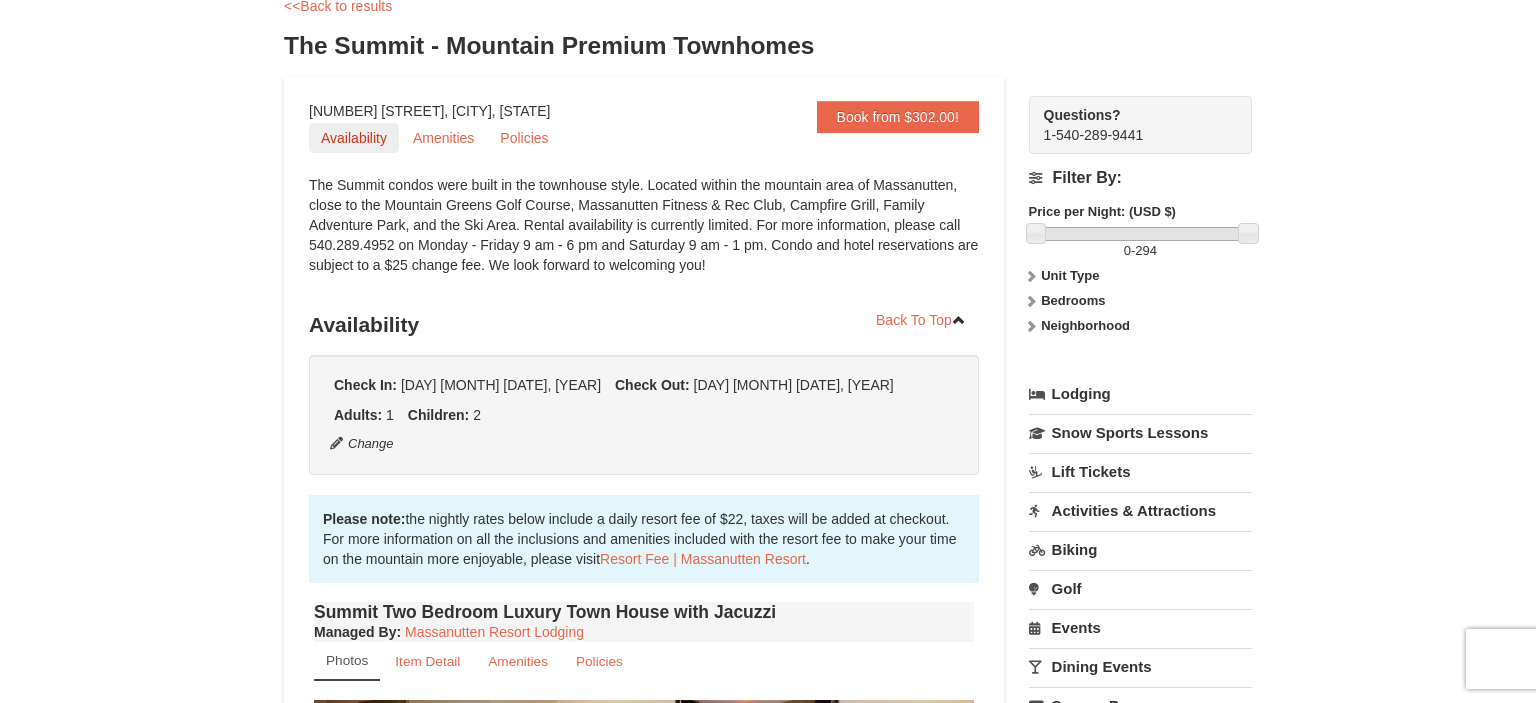 click on "Availability" at bounding box center (354, 138) 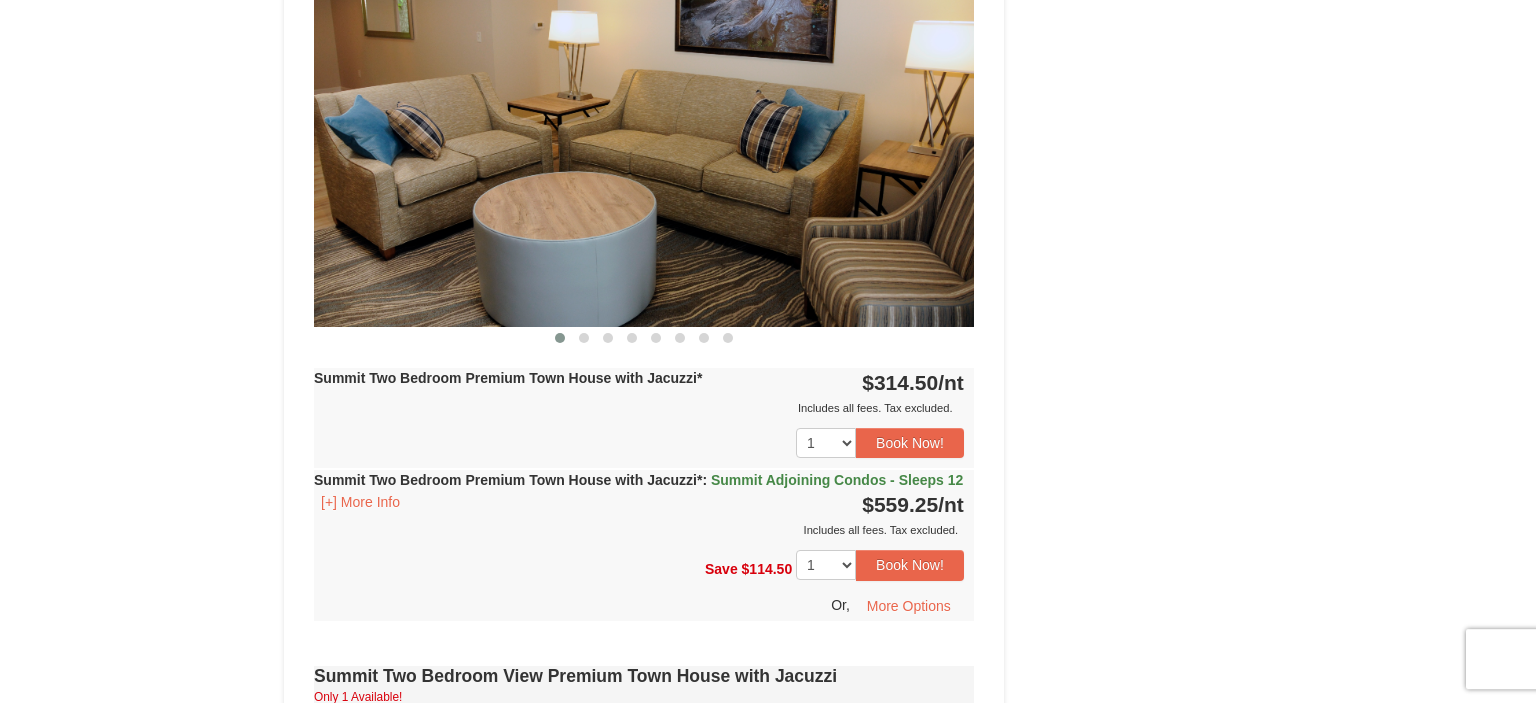 scroll, scrollTop: 3345, scrollLeft: 0, axis: vertical 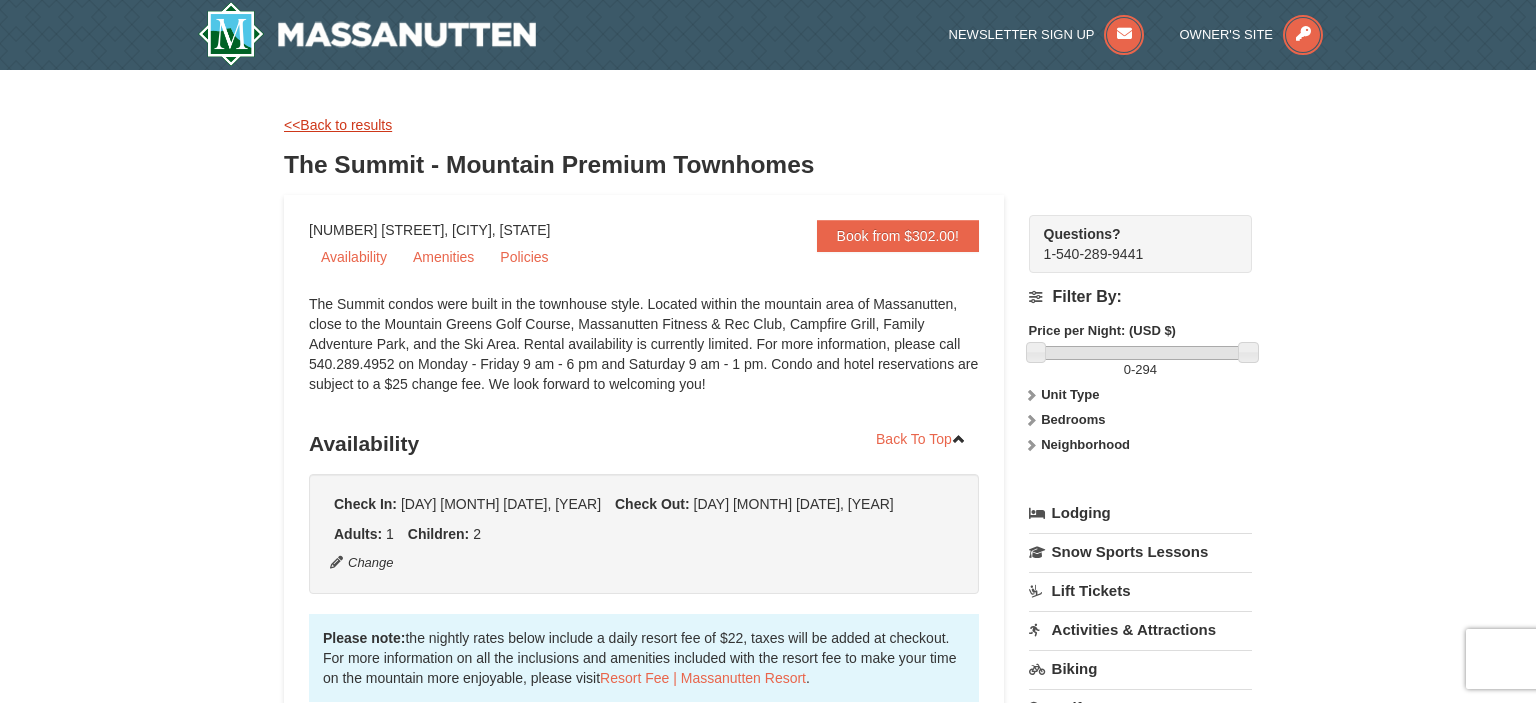 click on "<<Back to results" at bounding box center (338, 125) 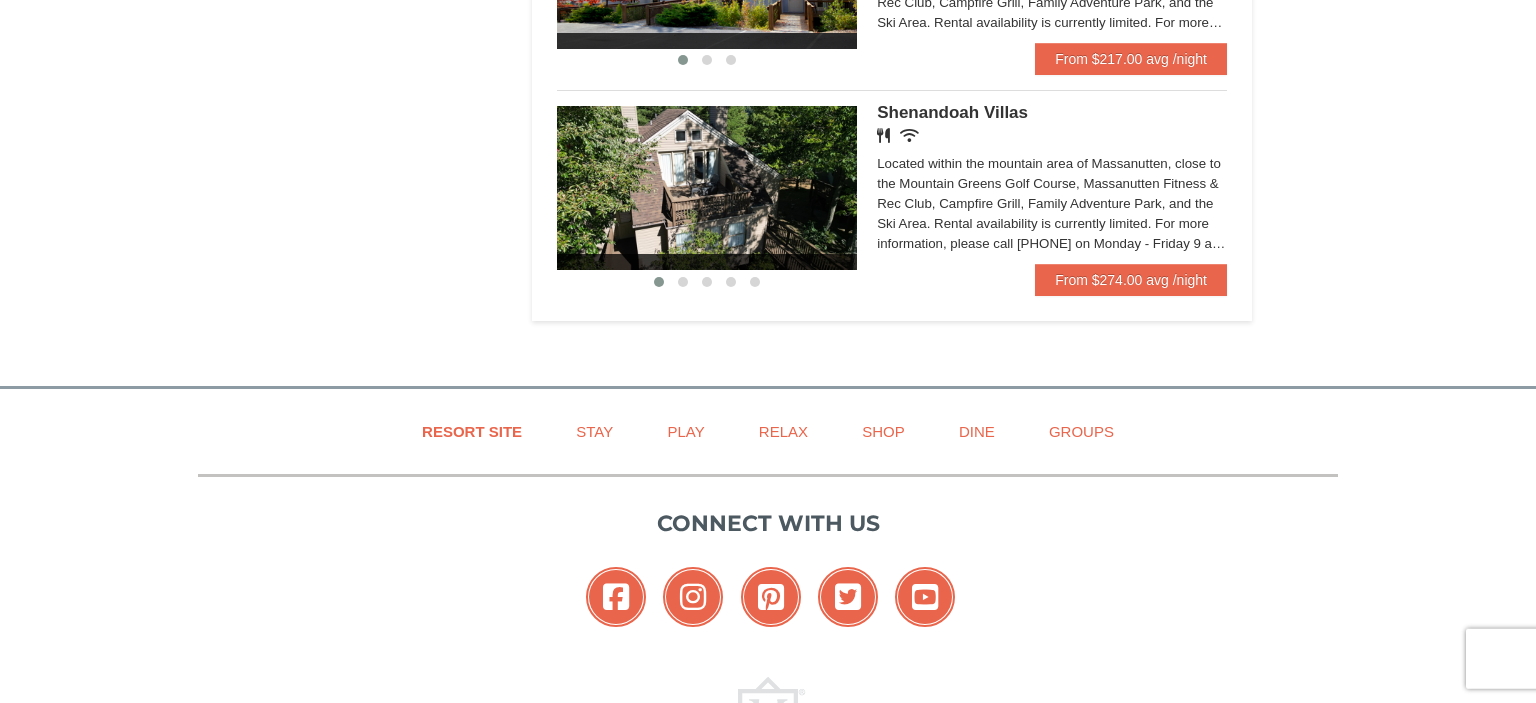 scroll, scrollTop: 1372, scrollLeft: 0, axis: vertical 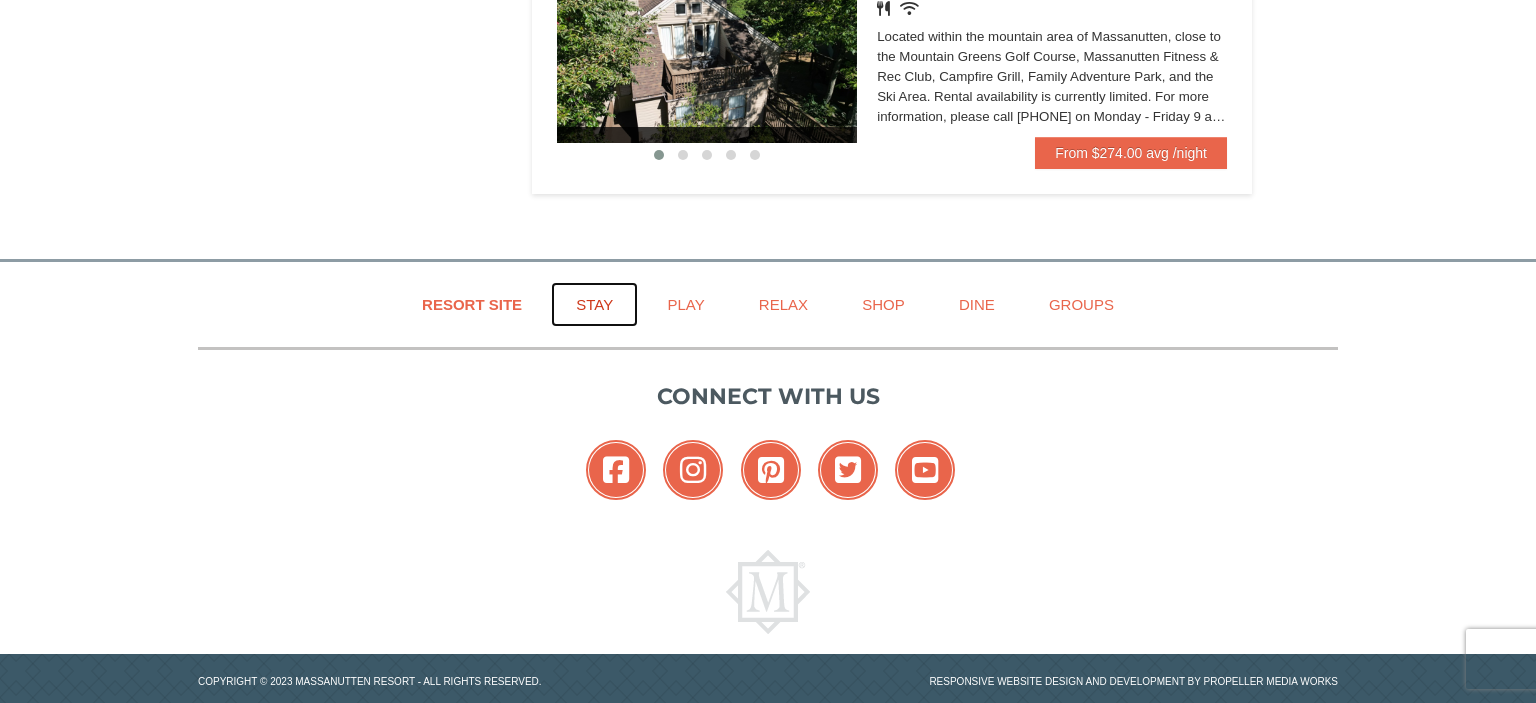 click on "Stay" at bounding box center [594, 304] 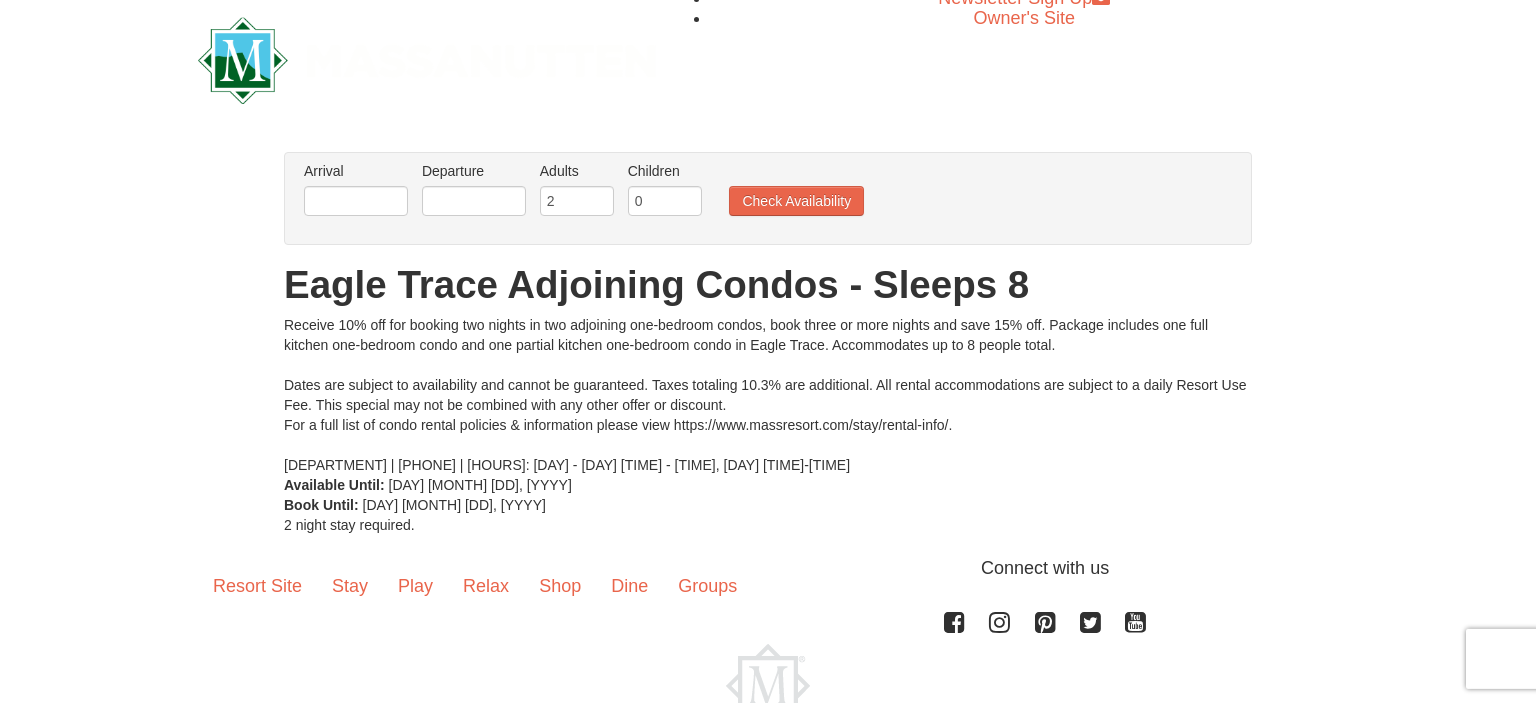 scroll, scrollTop: 0, scrollLeft: 0, axis: both 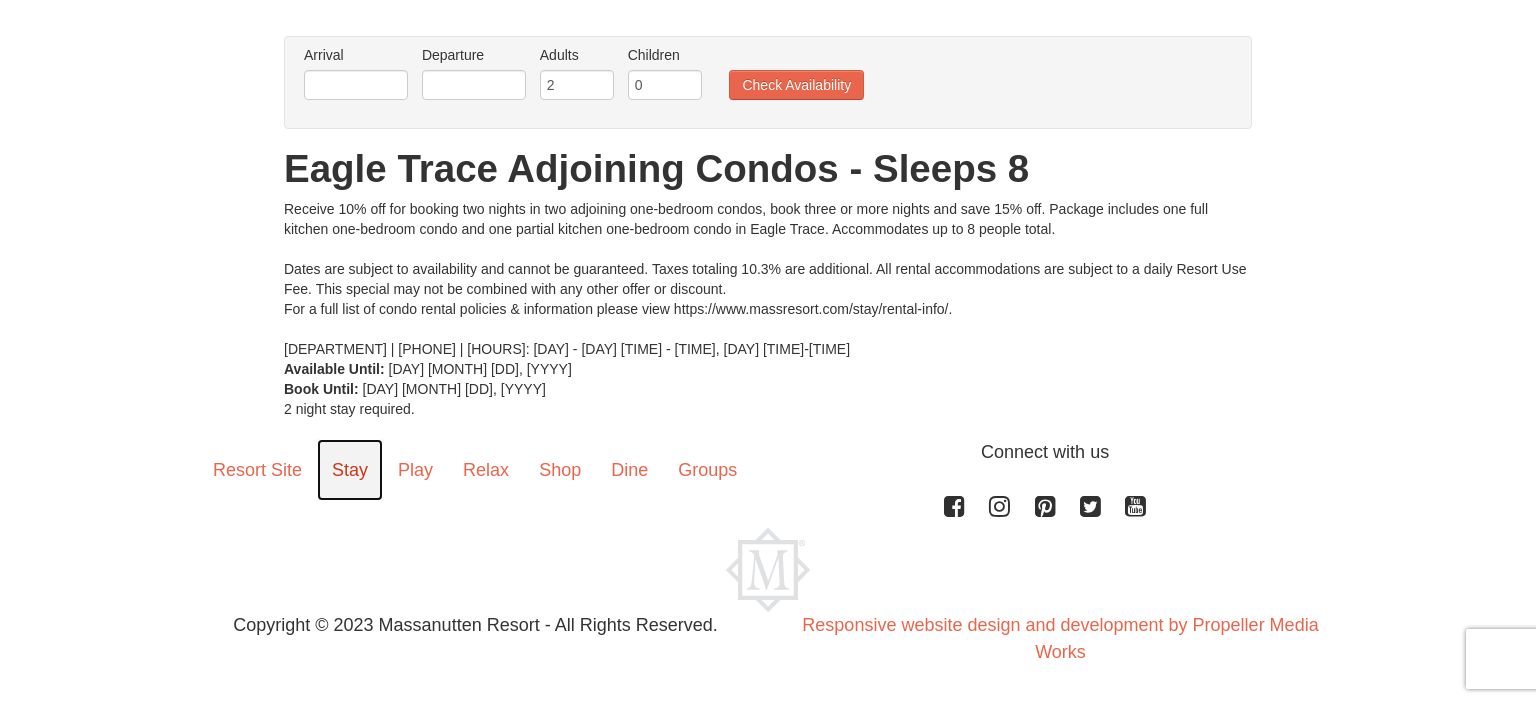 click on "Stay" at bounding box center (350, 470) 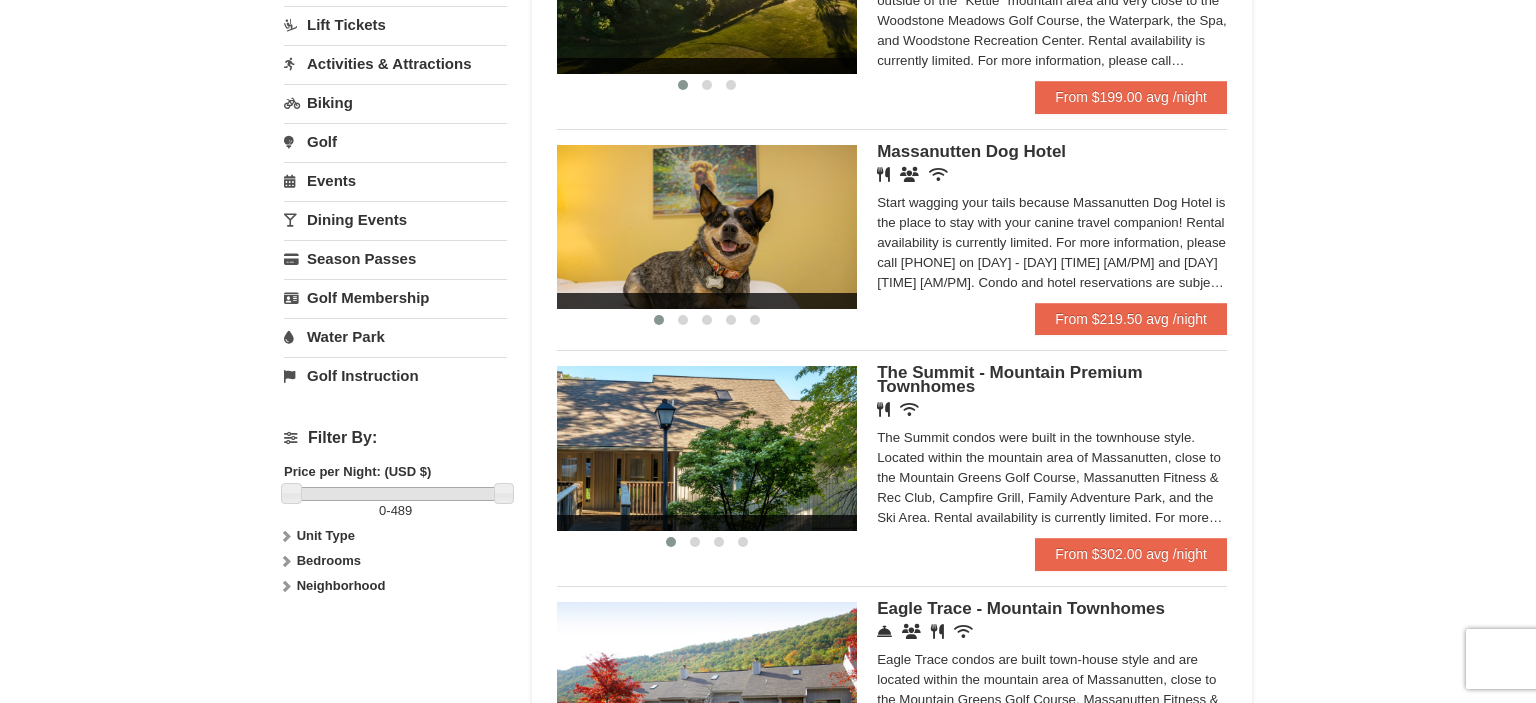 scroll, scrollTop: 563, scrollLeft: 0, axis: vertical 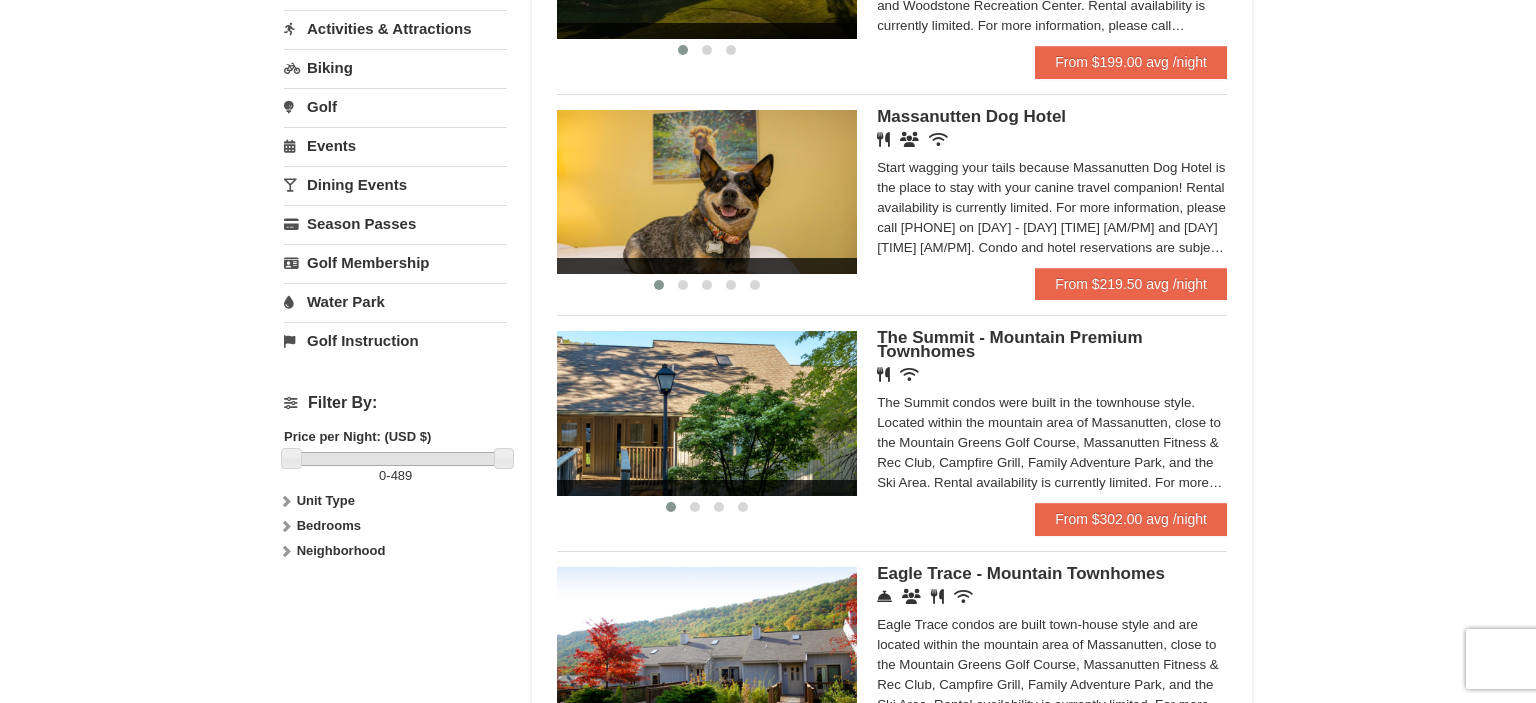 click on "Unit Type" at bounding box center [326, 500] 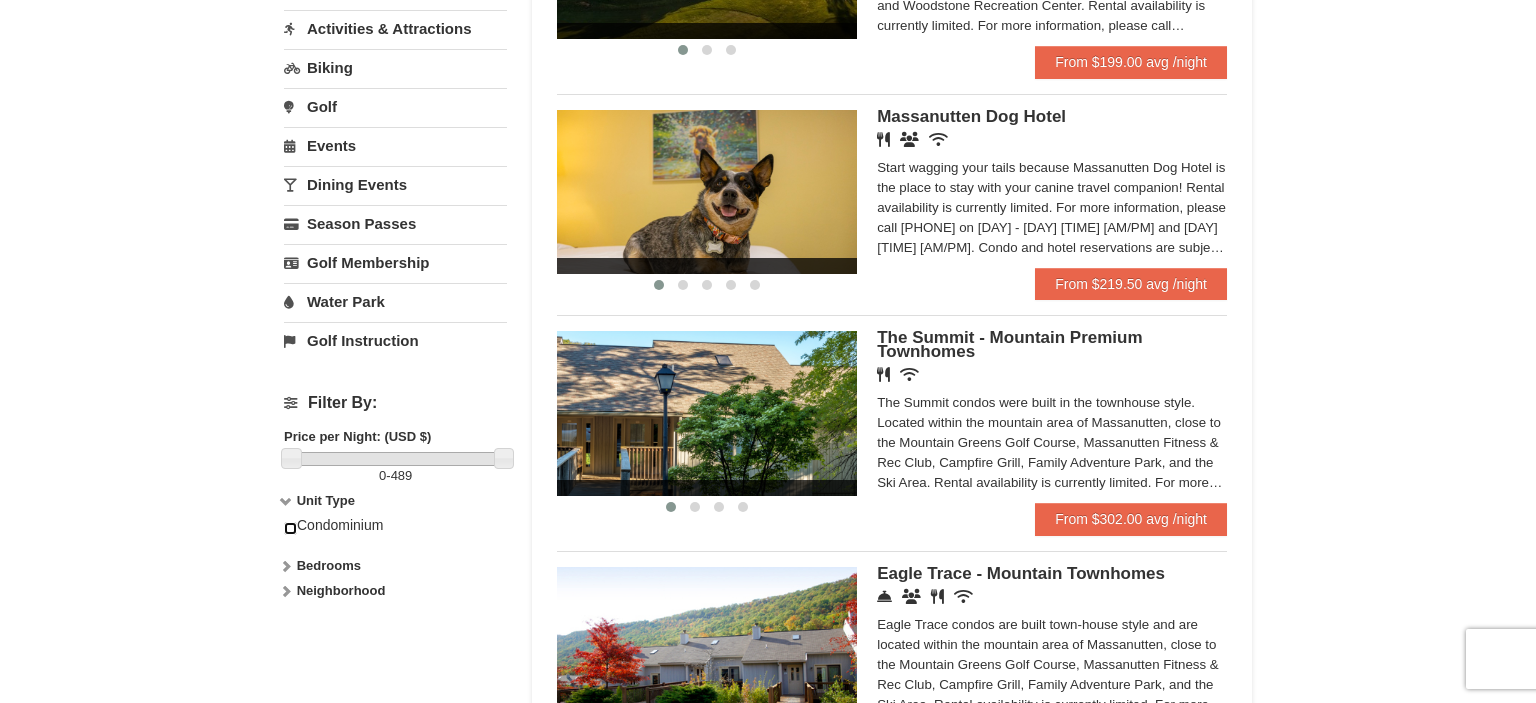 click at bounding box center [290, 528] 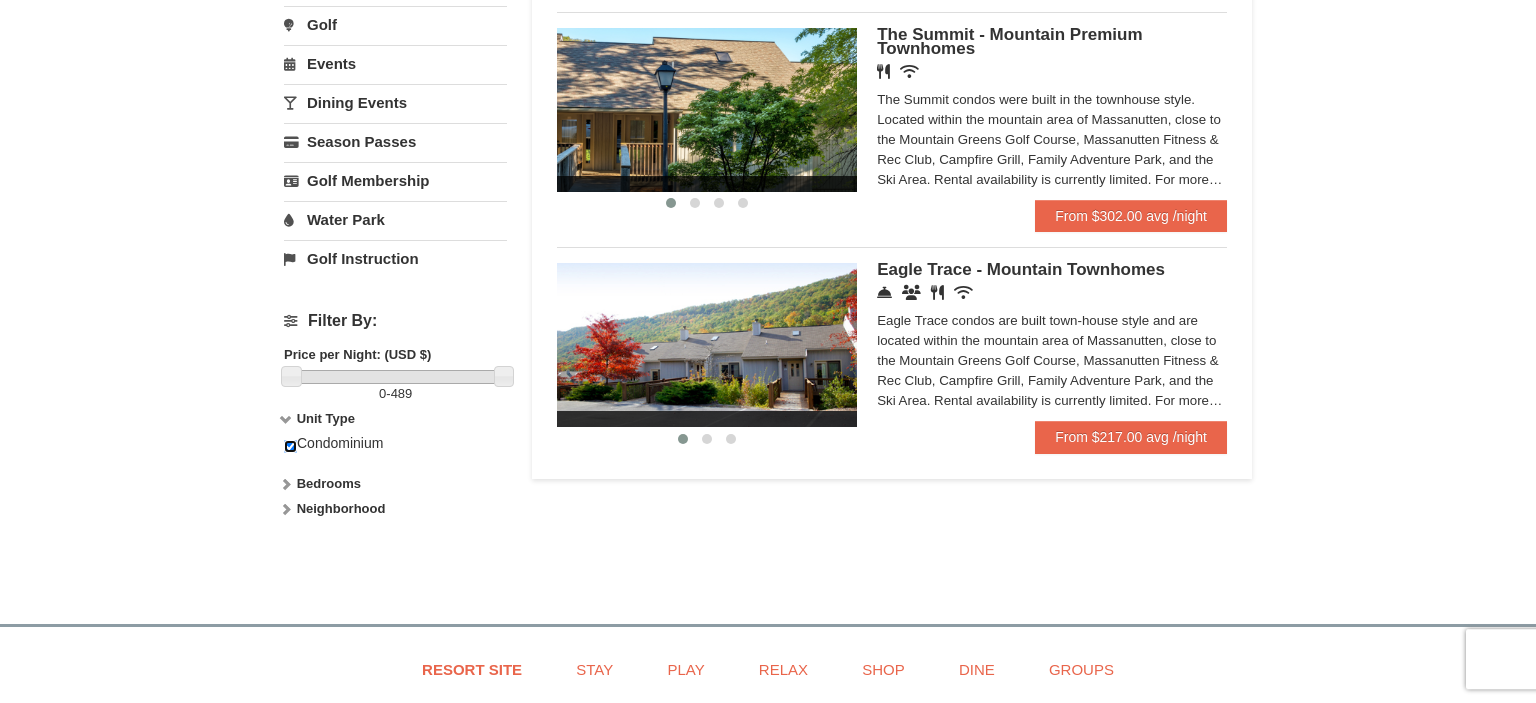 scroll, scrollTop: 633, scrollLeft: 0, axis: vertical 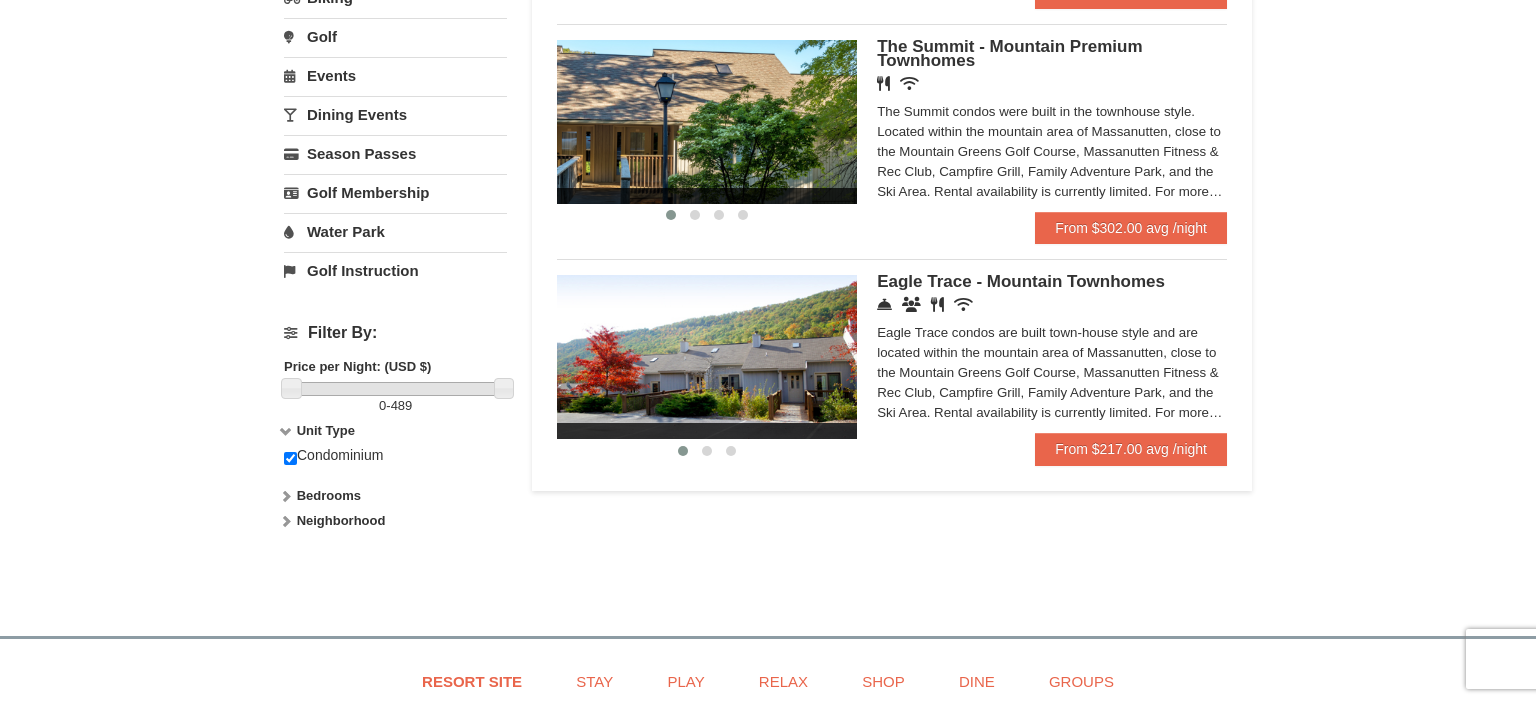 click at bounding box center (286, 496) 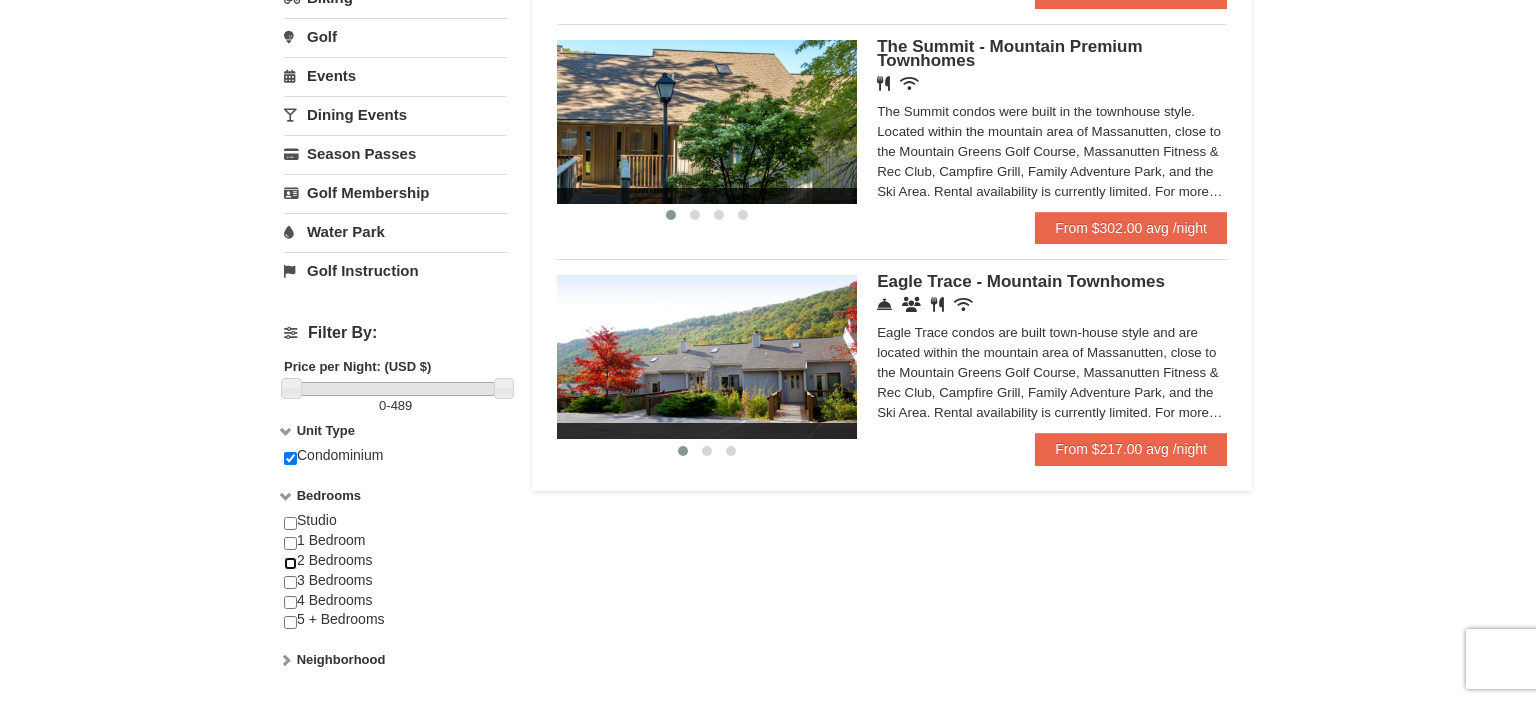 click at bounding box center (290, 563) 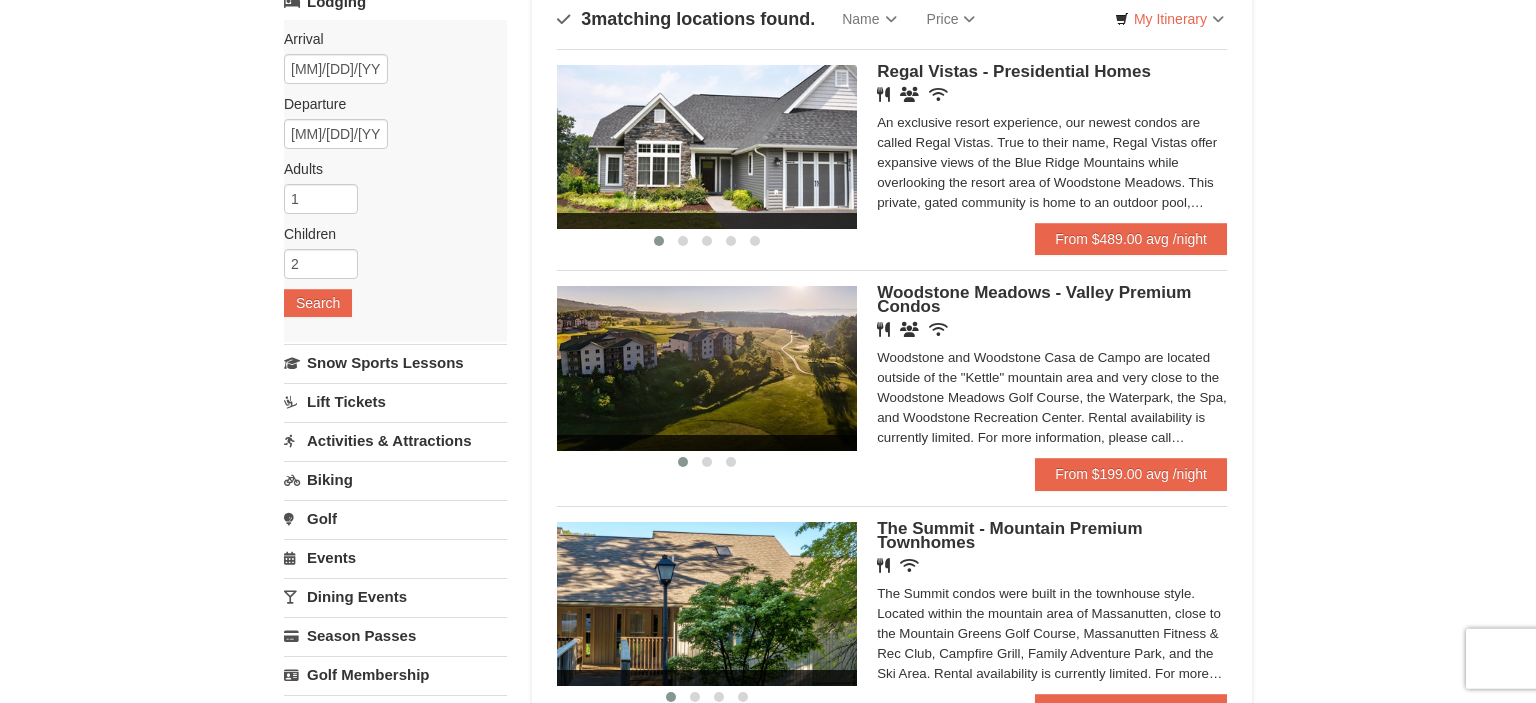 scroll, scrollTop: 140, scrollLeft: 0, axis: vertical 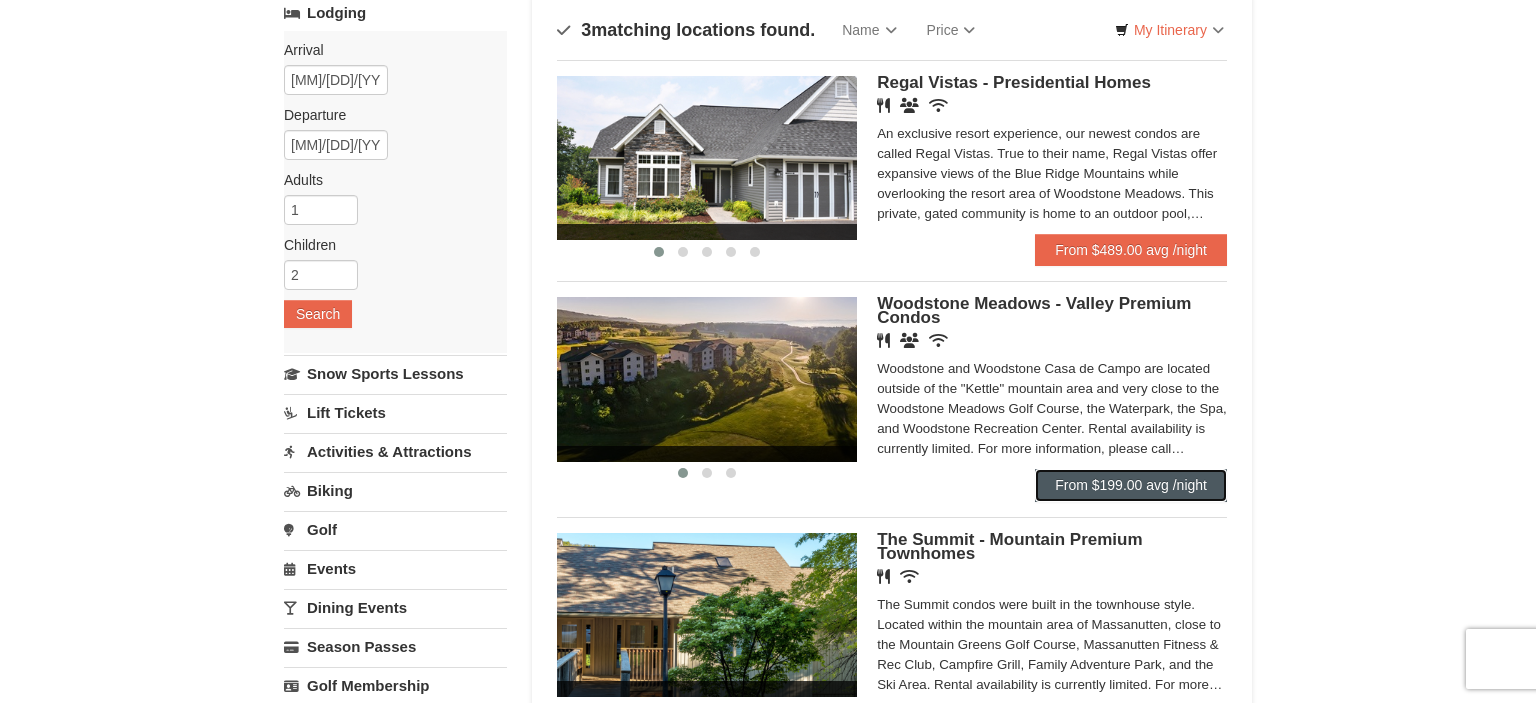 click on "From $199.00 avg /night" at bounding box center (1131, 485) 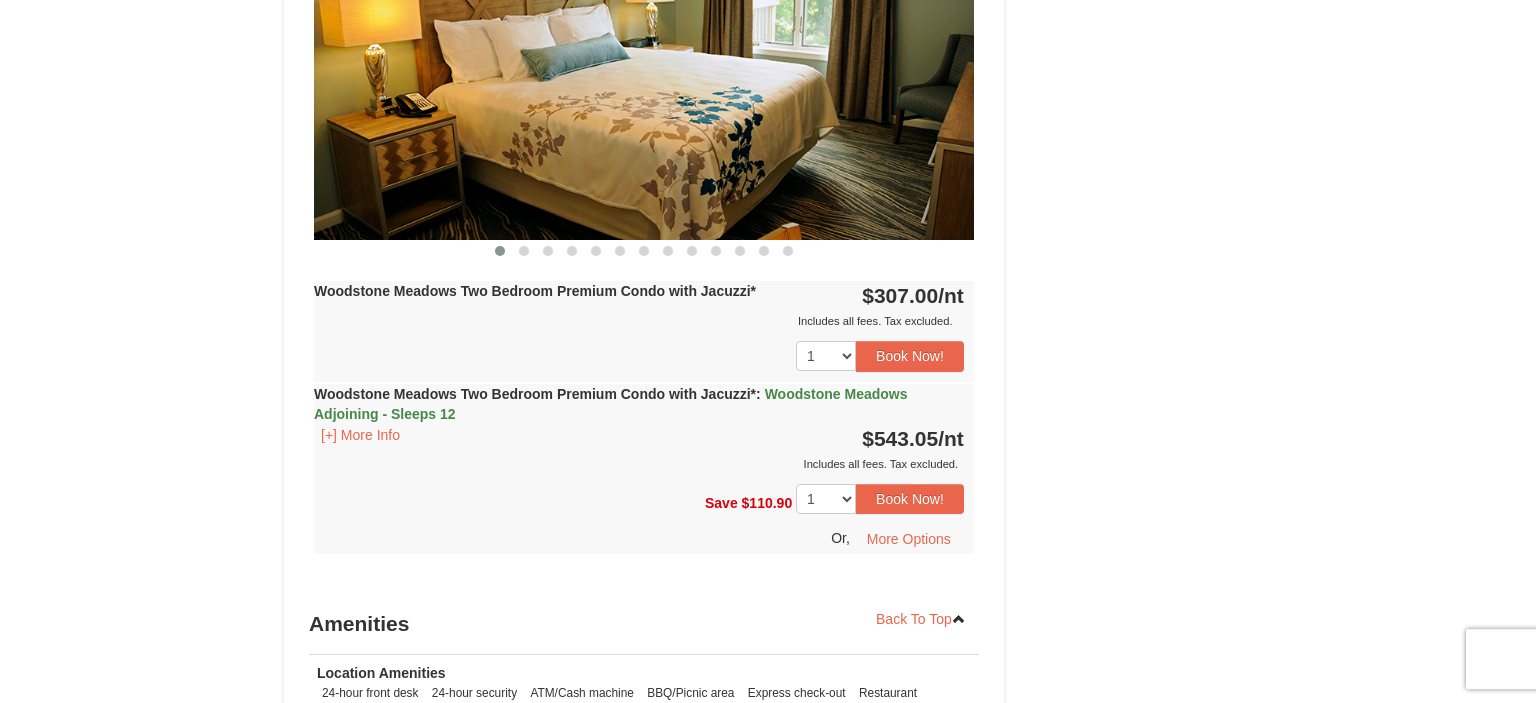 scroll, scrollTop: 1768, scrollLeft: 0, axis: vertical 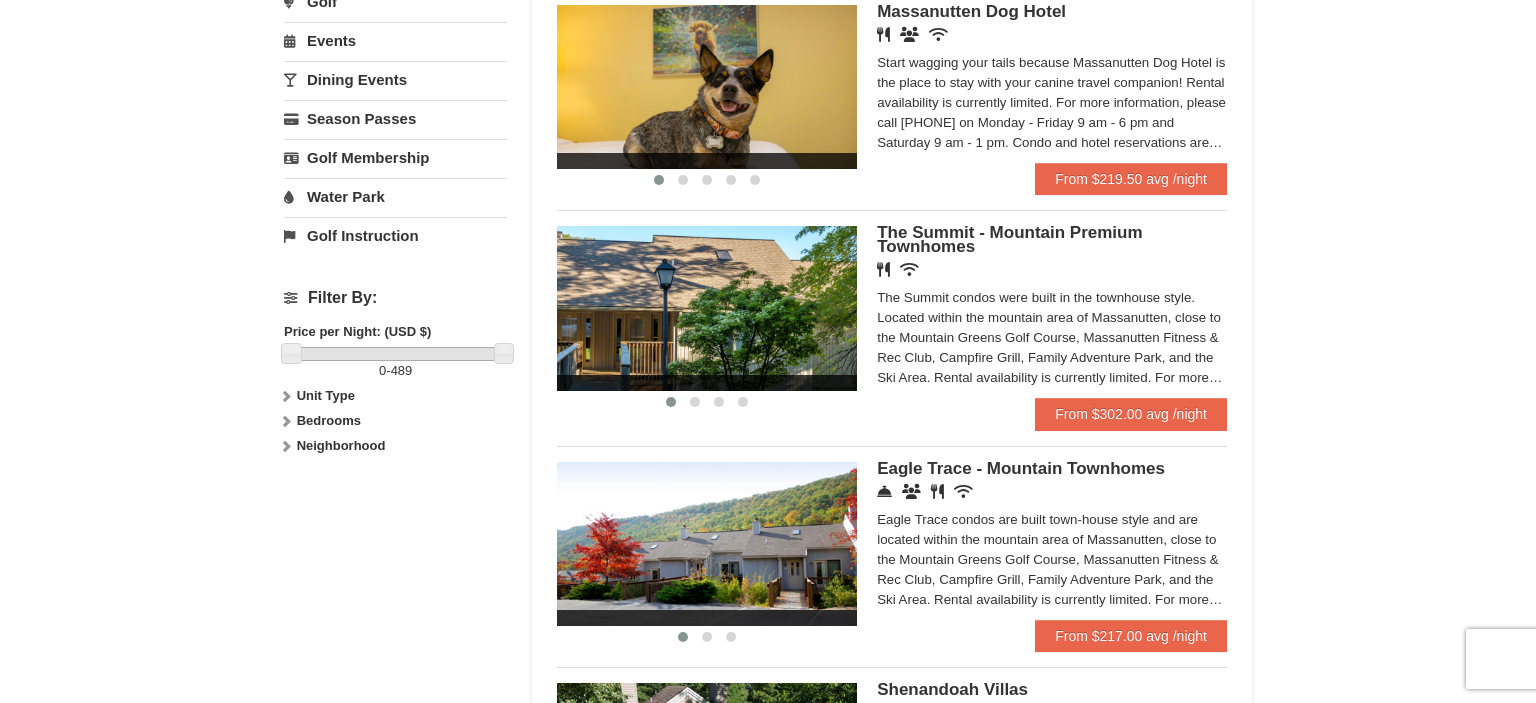 click at bounding box center [286, 396] 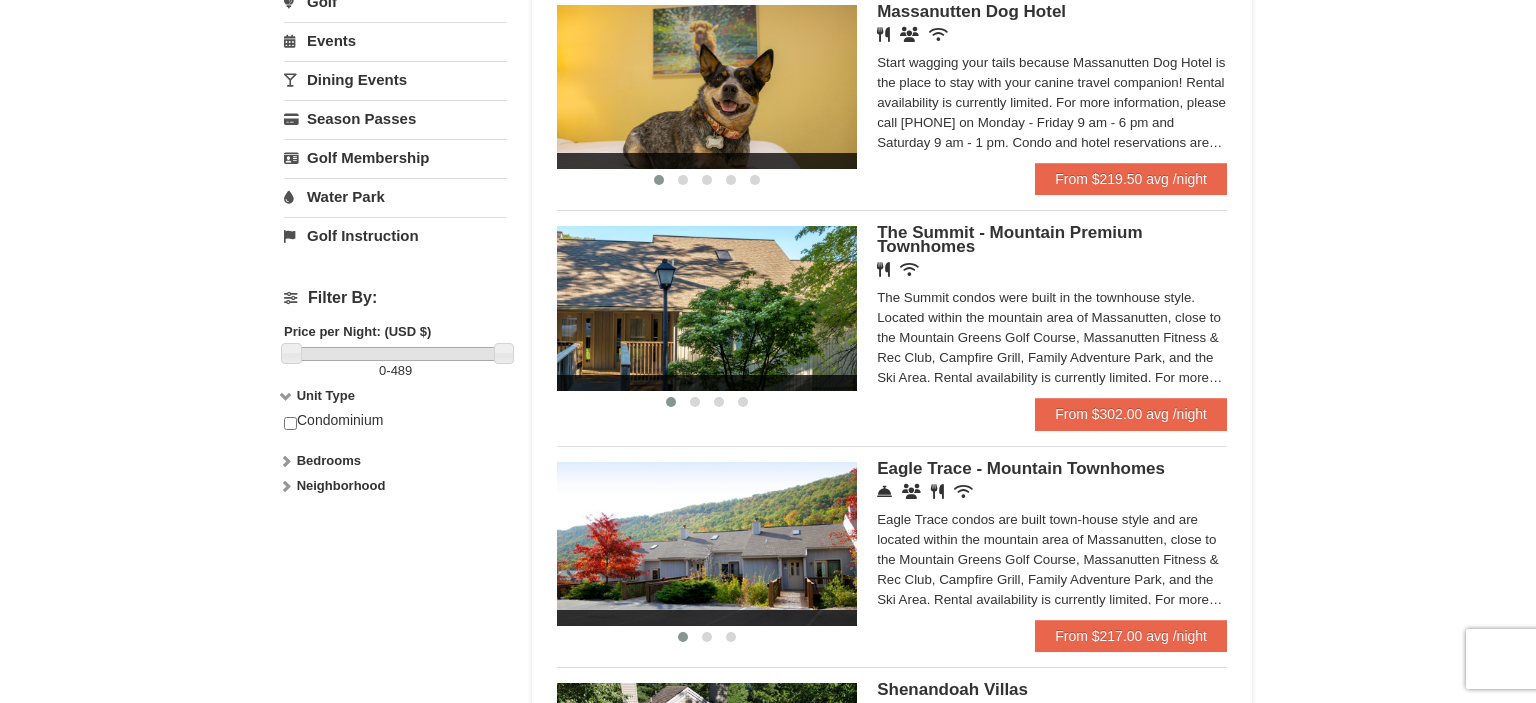 click on "Condominium" at bounding box center [395, 431] 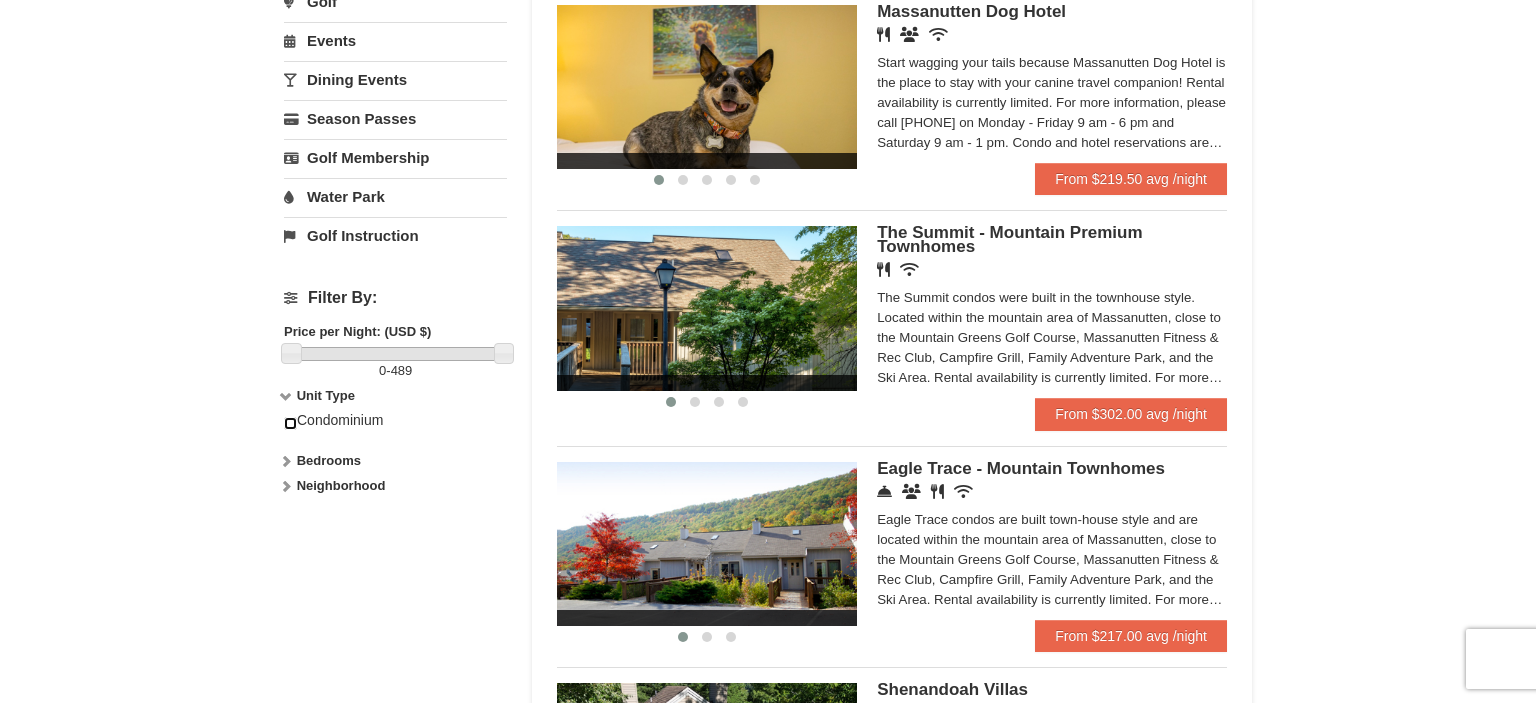 click at bounding box center (290, 423) 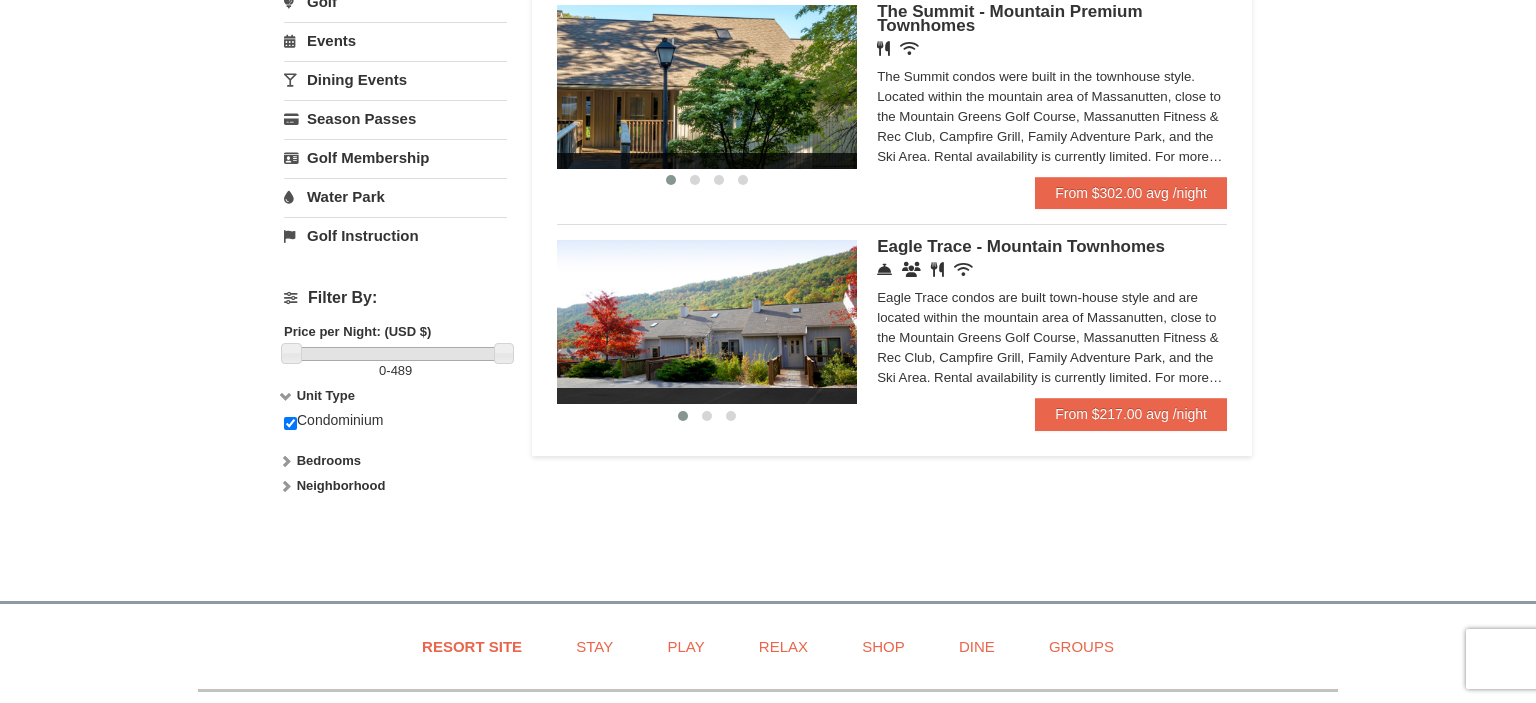 click on "Bedrooms" at bounding box center (395, 461) 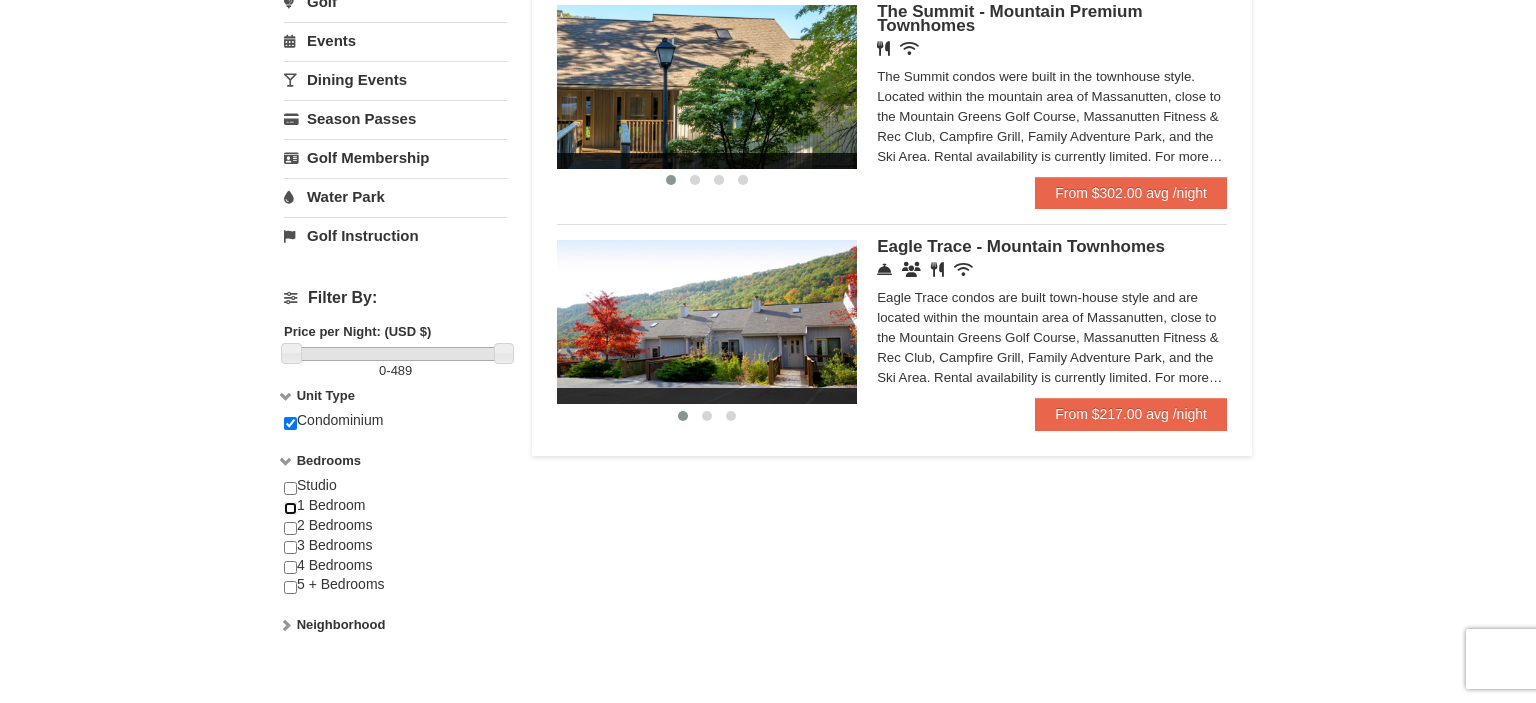 click at bounding box center (290, 508) 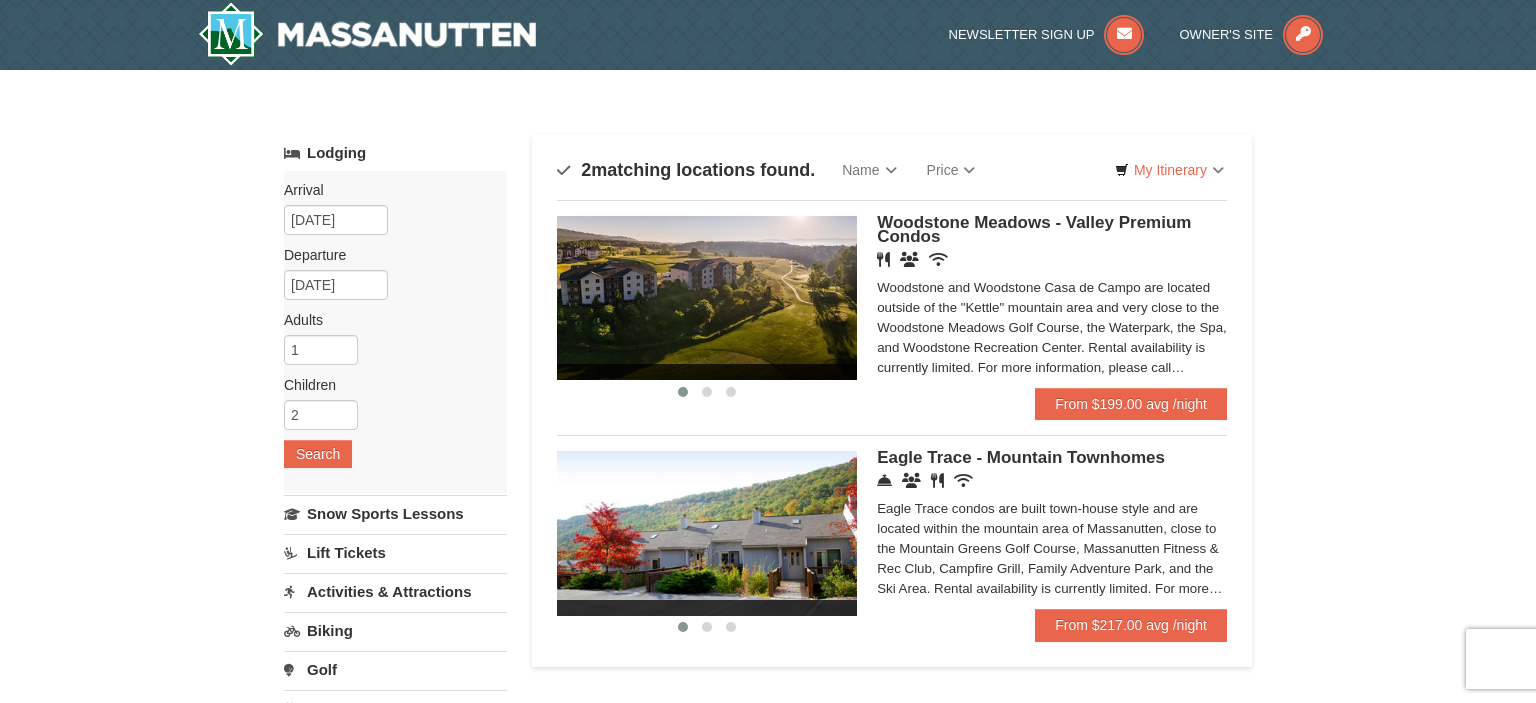 scroll, scrollTop: 140, scrollLeft: 0, axis: vertical 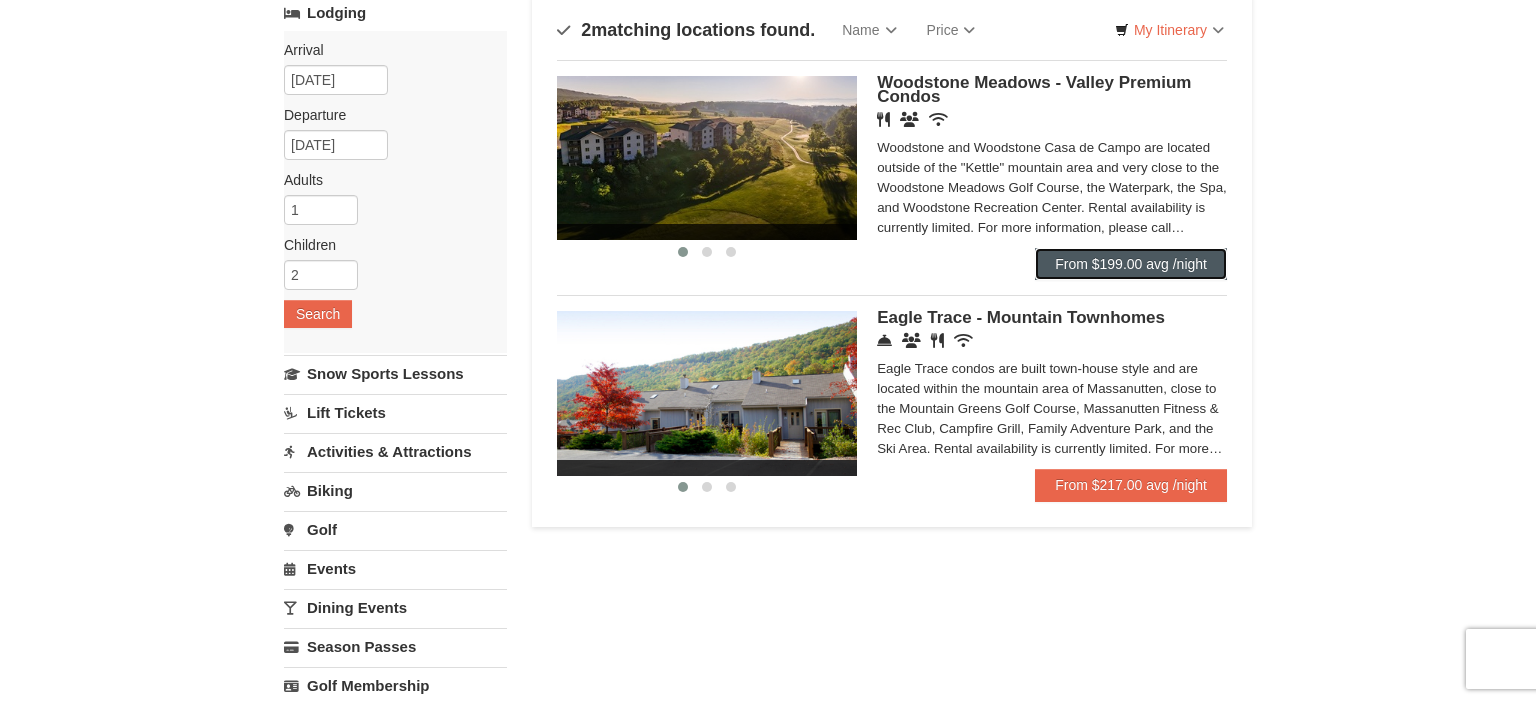 click on "From $199.00 avg /night" at bounding box center (1131, 264) 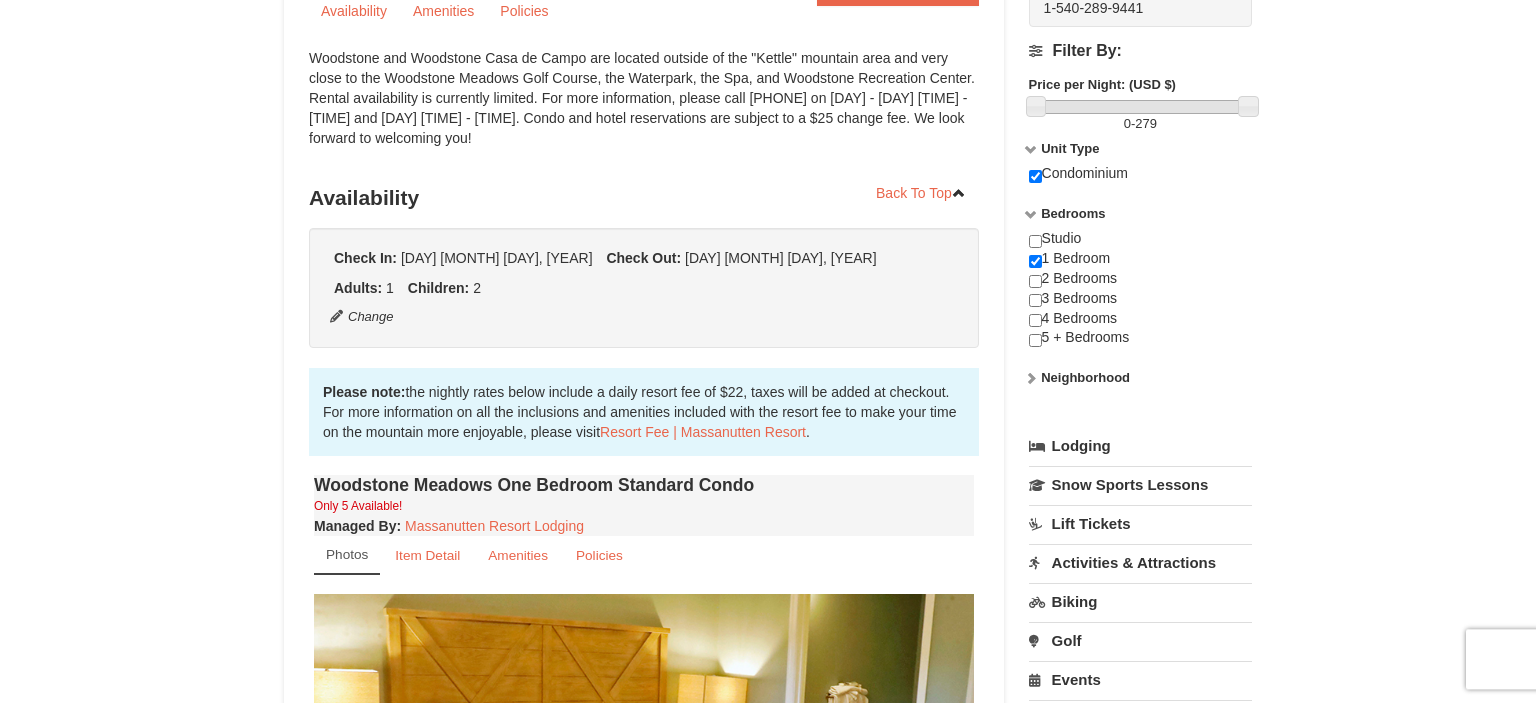 scroll, scrollTop: 281, scrollLeft: 0, axis: vertical 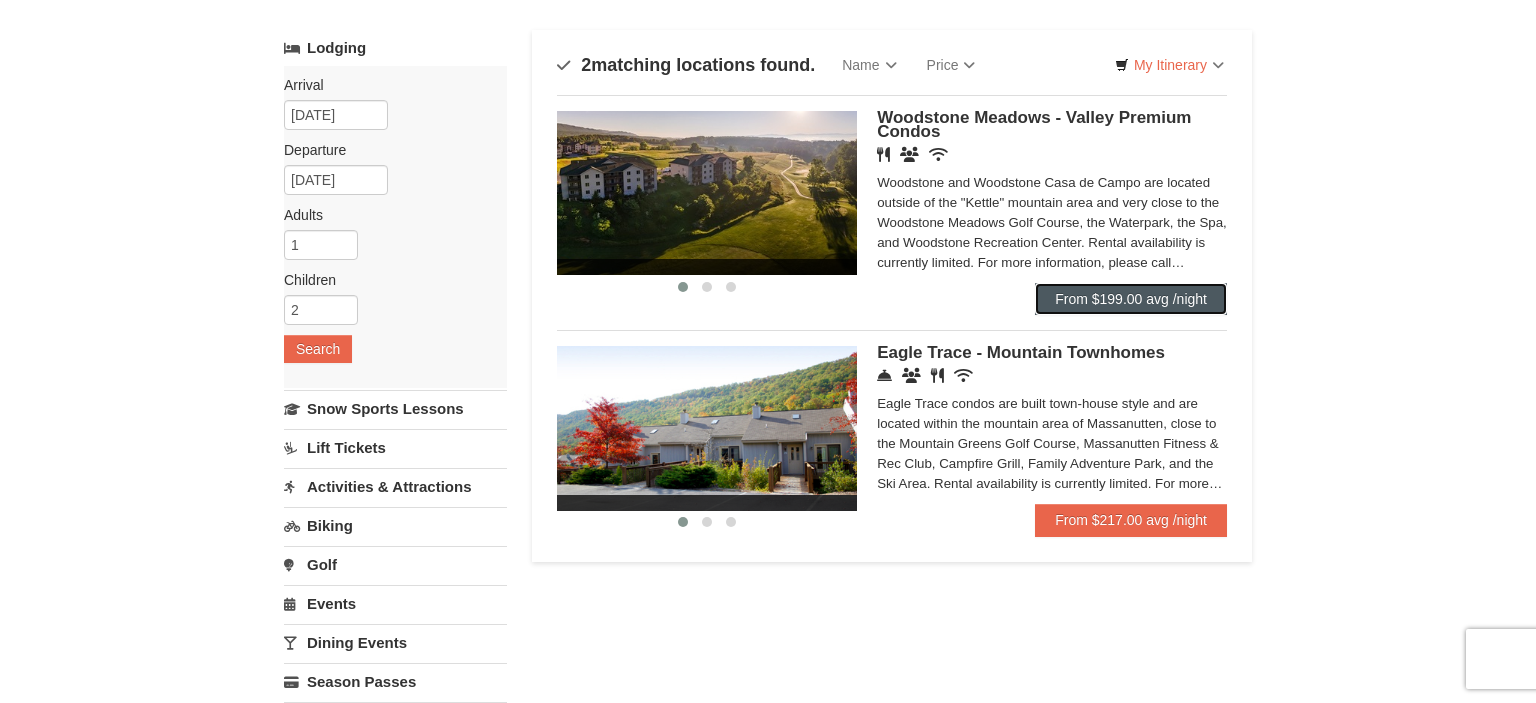 click on "From $199.00 avg /night" at bounding box center (1131, 299) 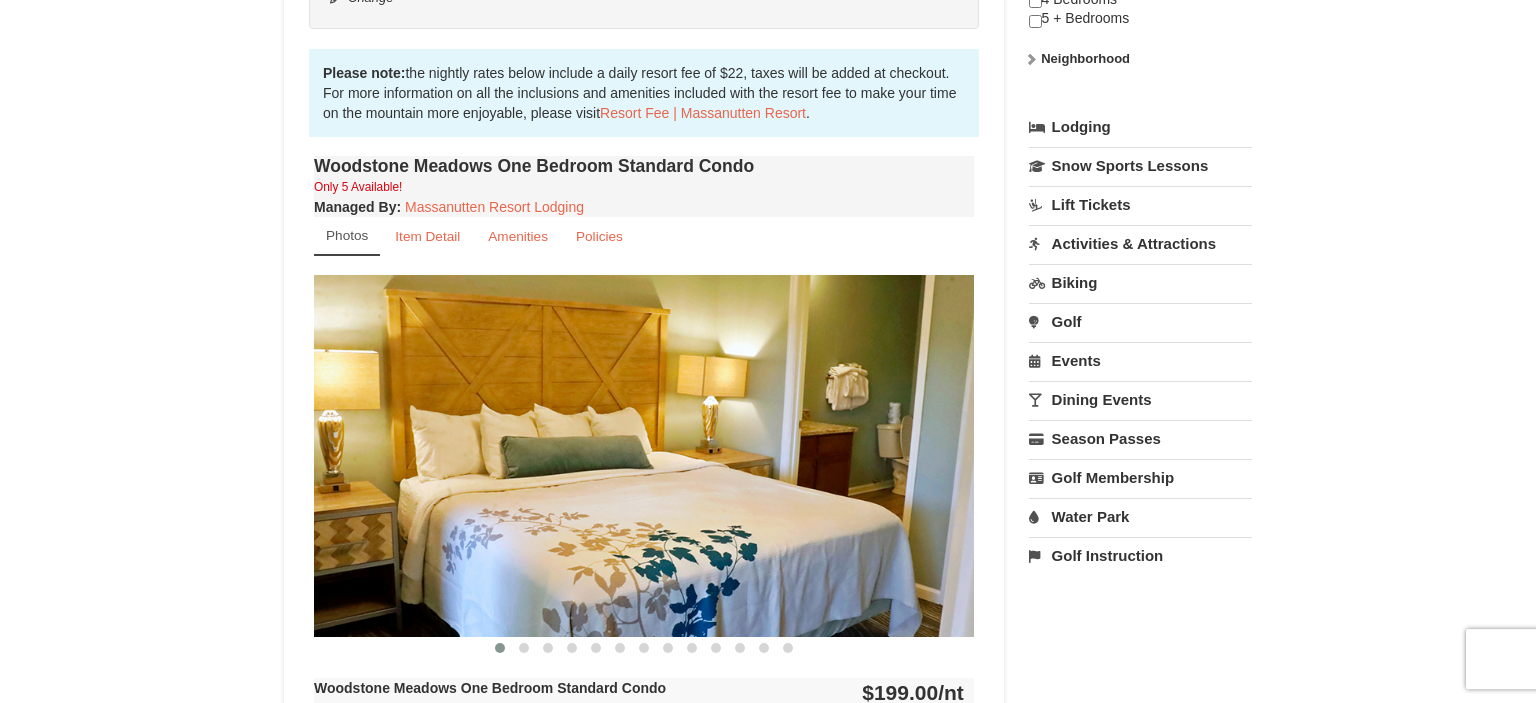 scroll, scrollTop: 598, scrollLeft: 0, axis: vertical 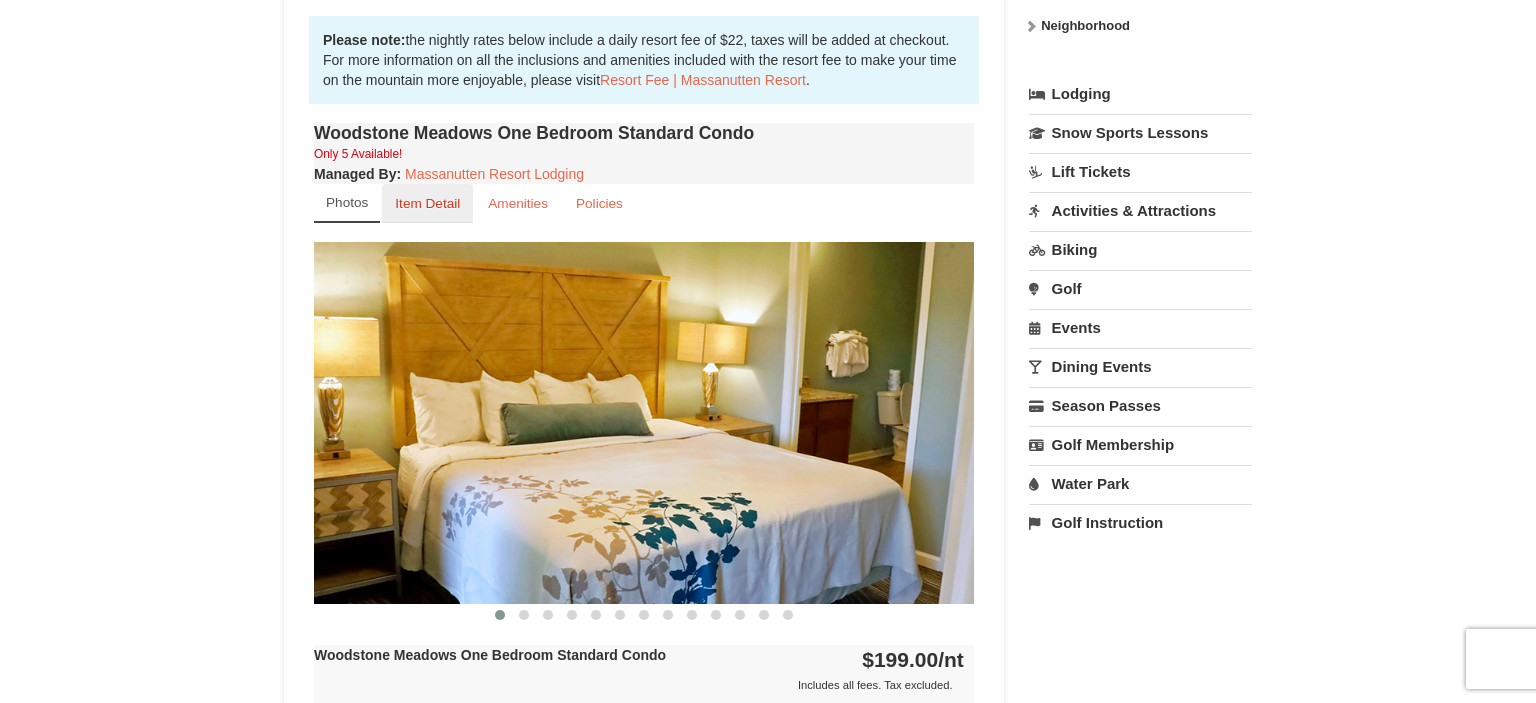 click on "Item Detail" at bounding box center (427, 203) 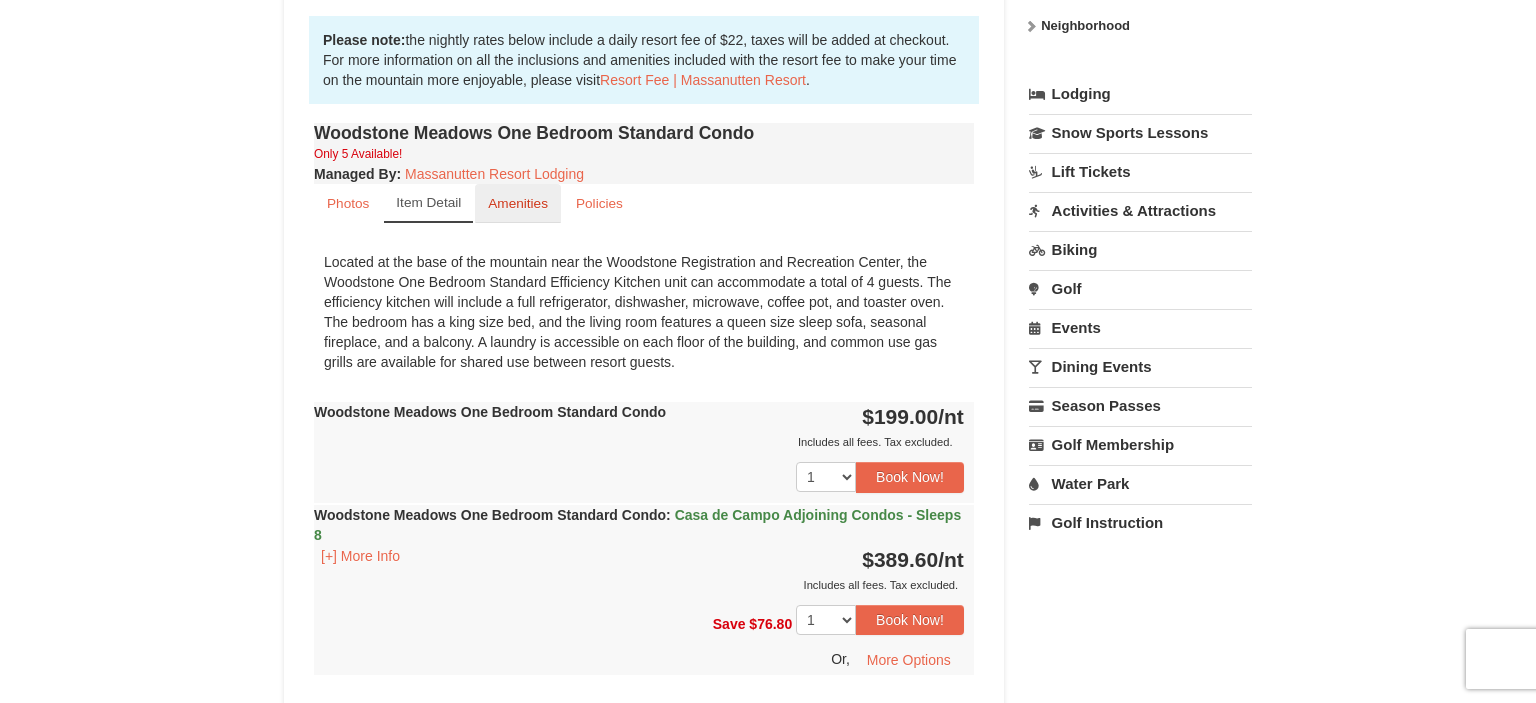 click on "Amenities" at bounding box center [518, 203] 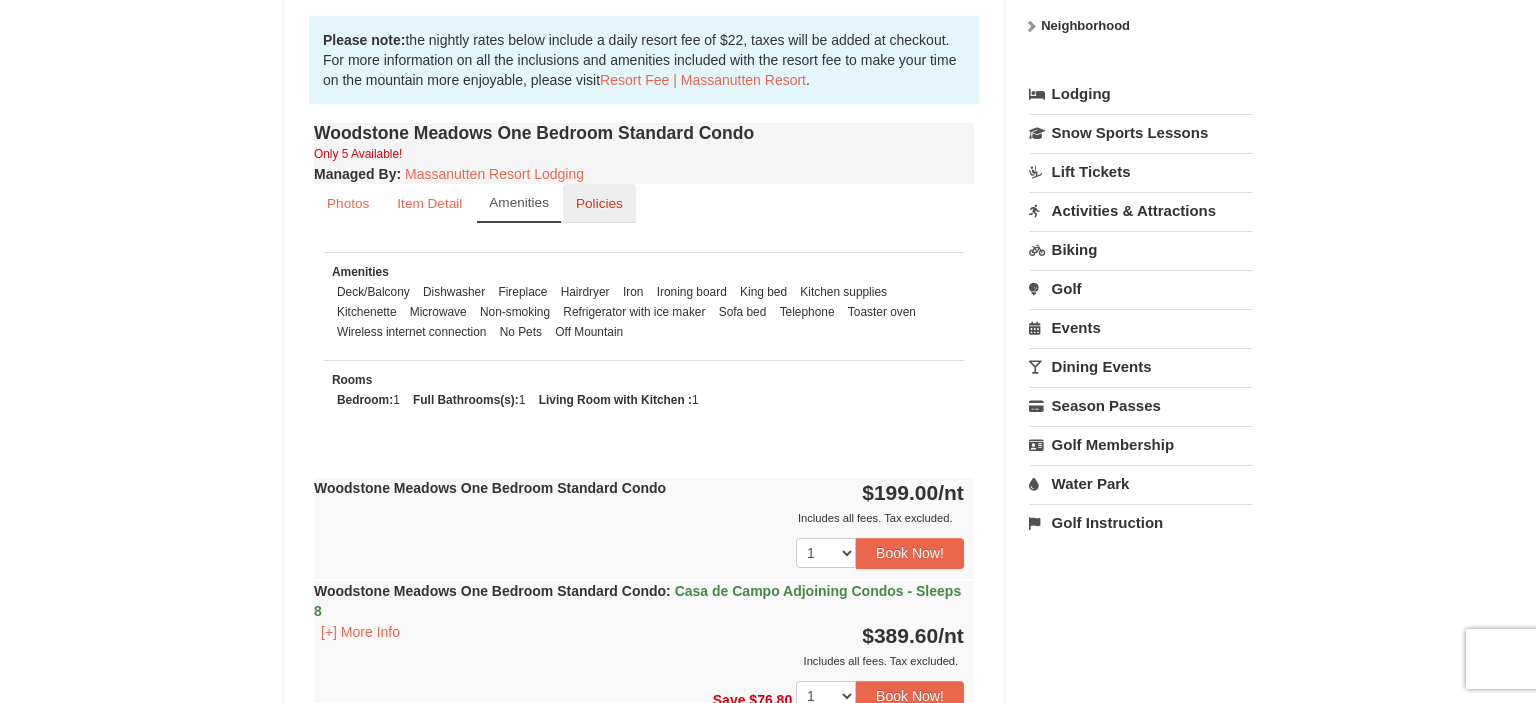 click on "Policies" at bounding box center (599, 203) 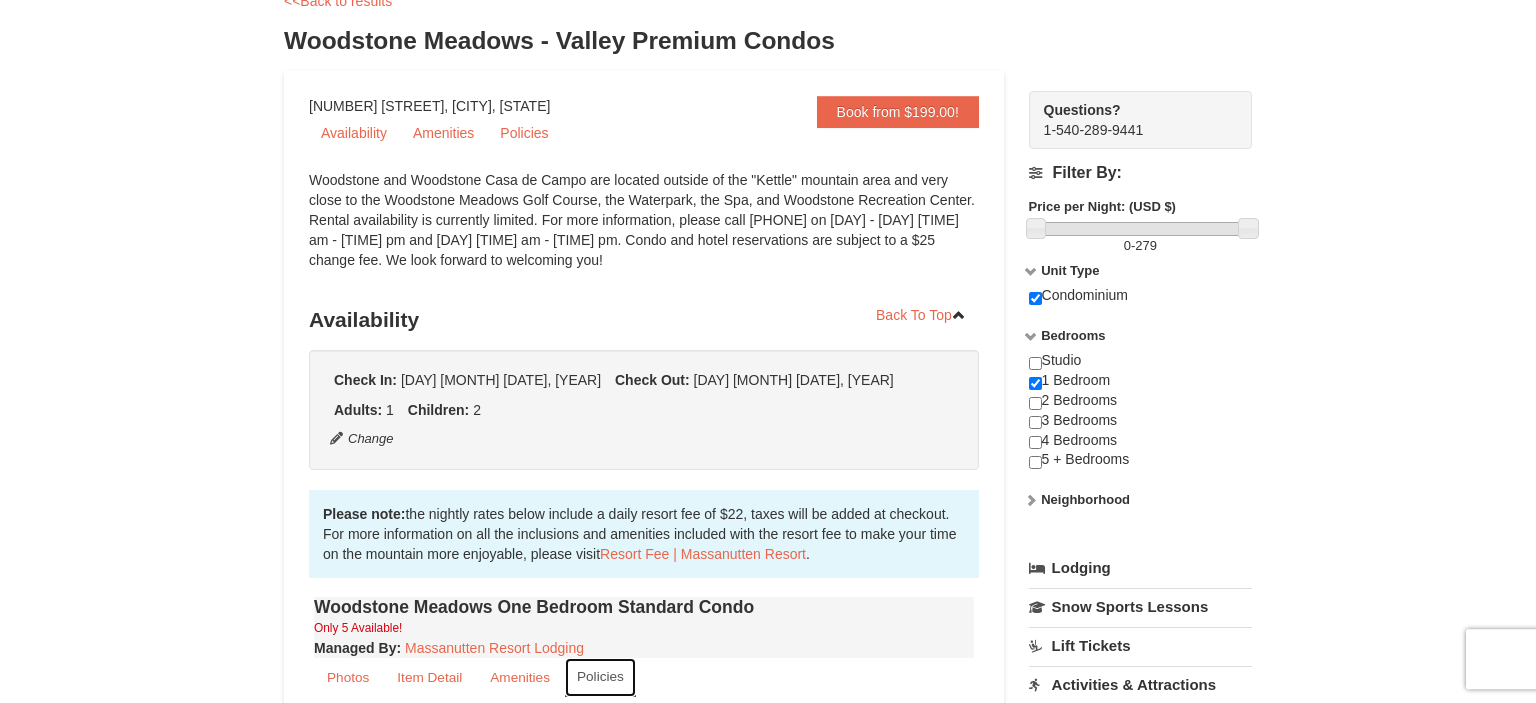 scroll, scrollTop: 0, scrollLeft: 0, axis: both 